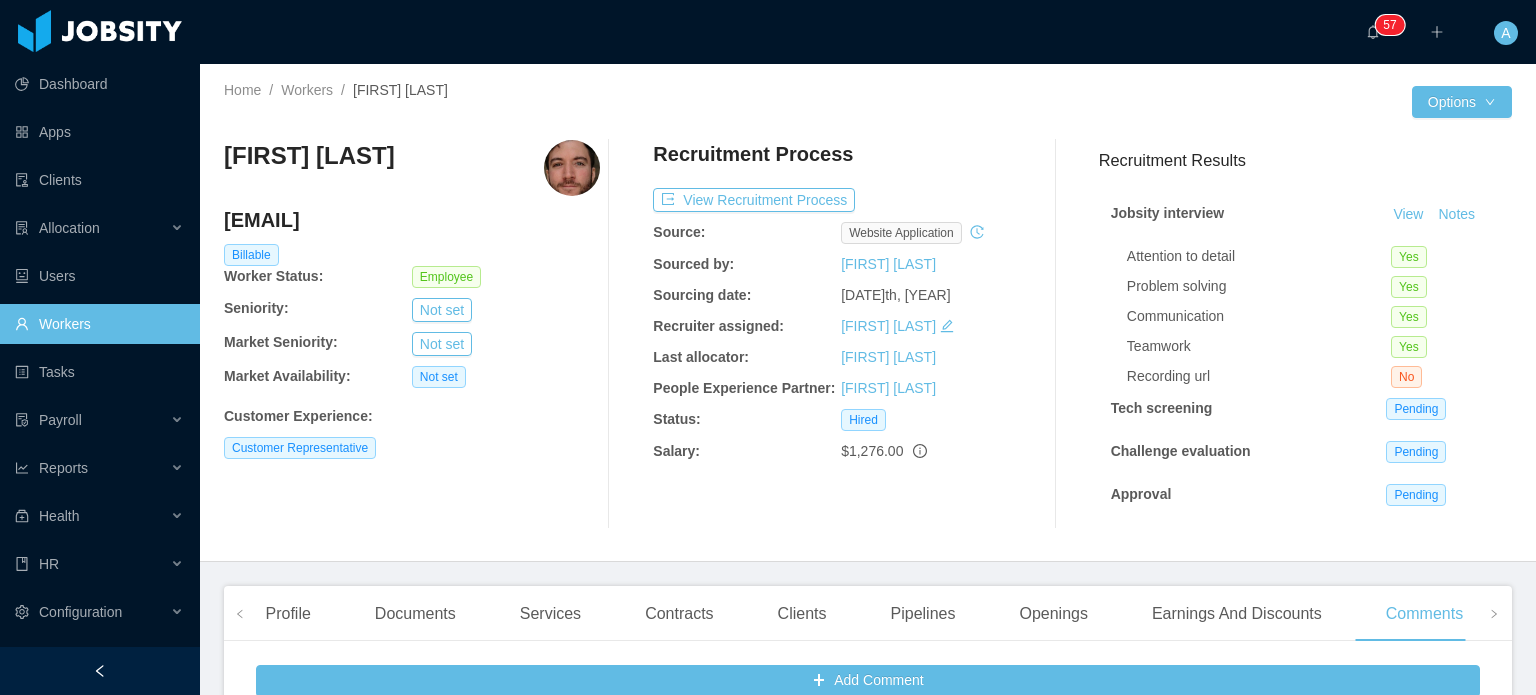 scroll, scrollTop: 0, scrollLeft: 0, axis: both 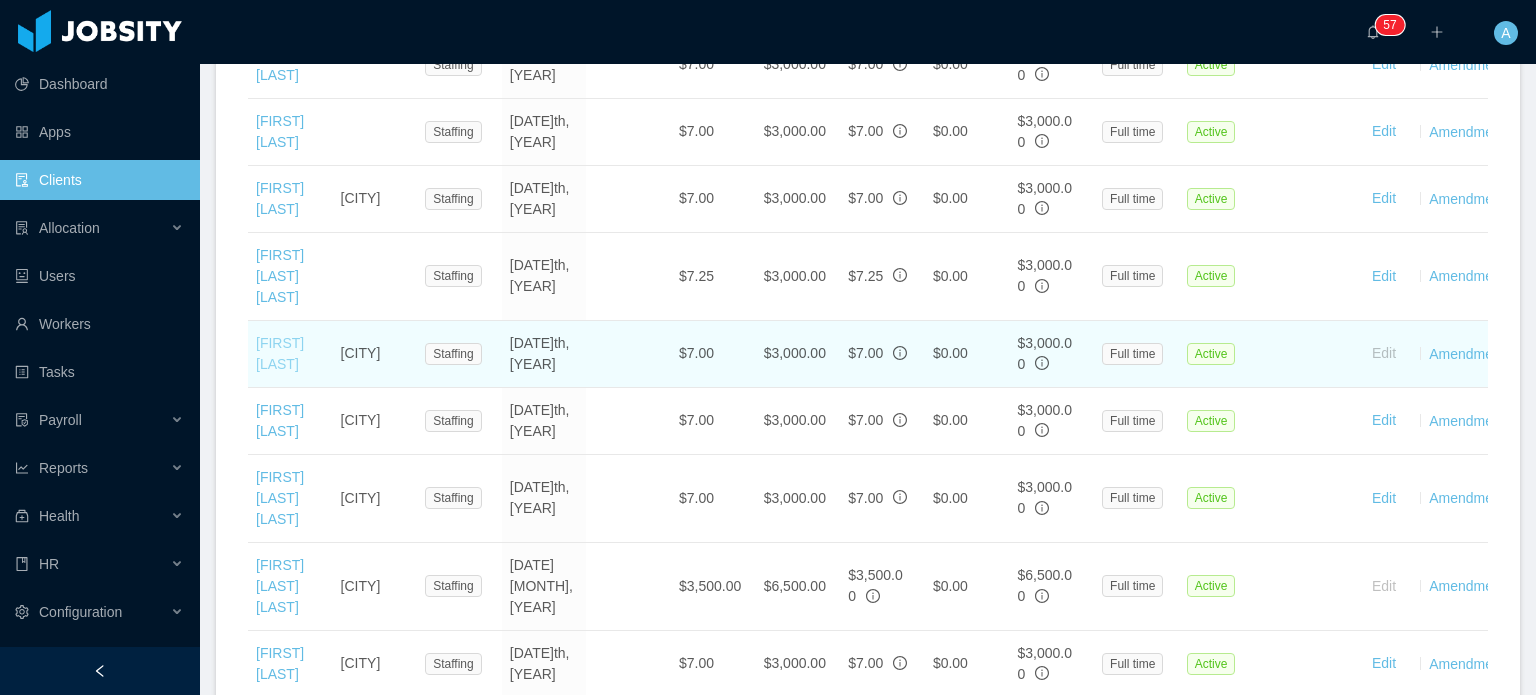 click on "[FIRST] [LAST]" at bounding box center [280, 353] 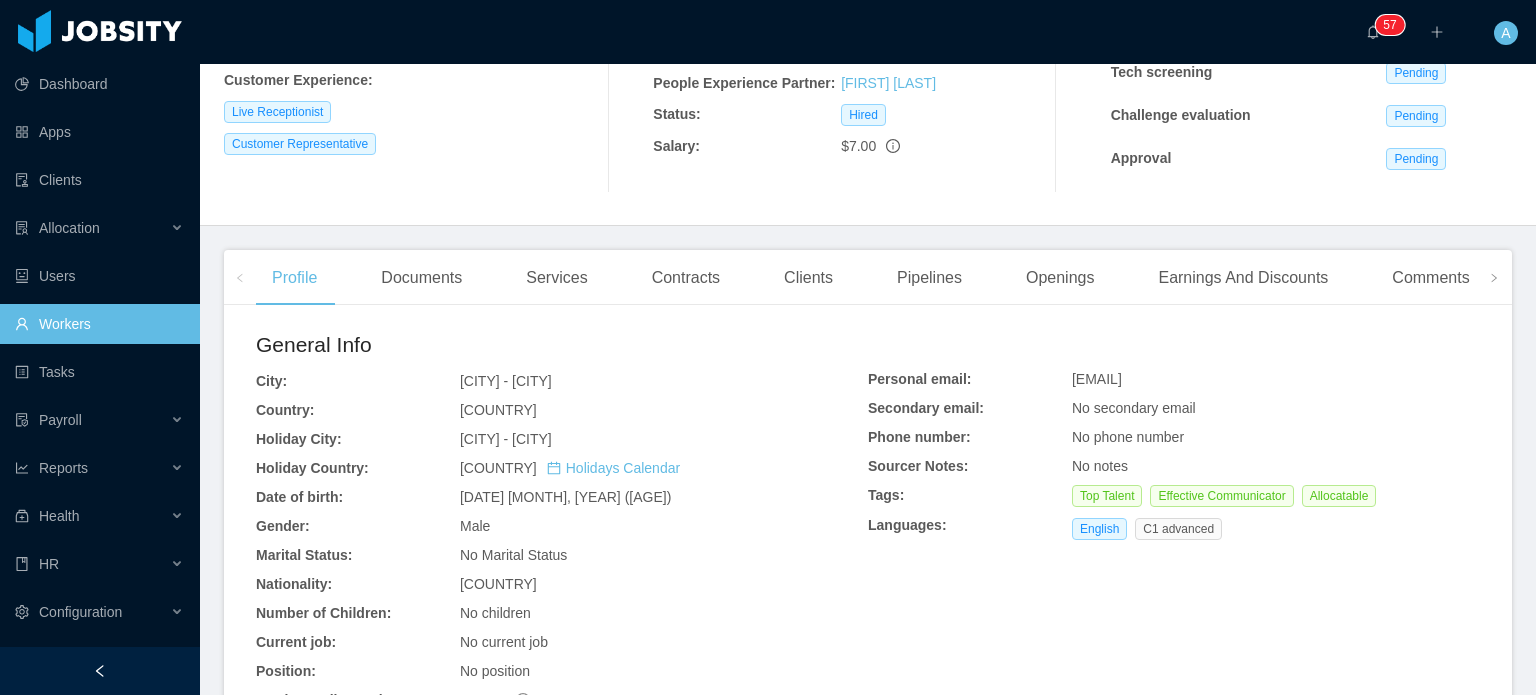 scroll, scrollTop: 336, scrollLeft: 0, axis: vertical 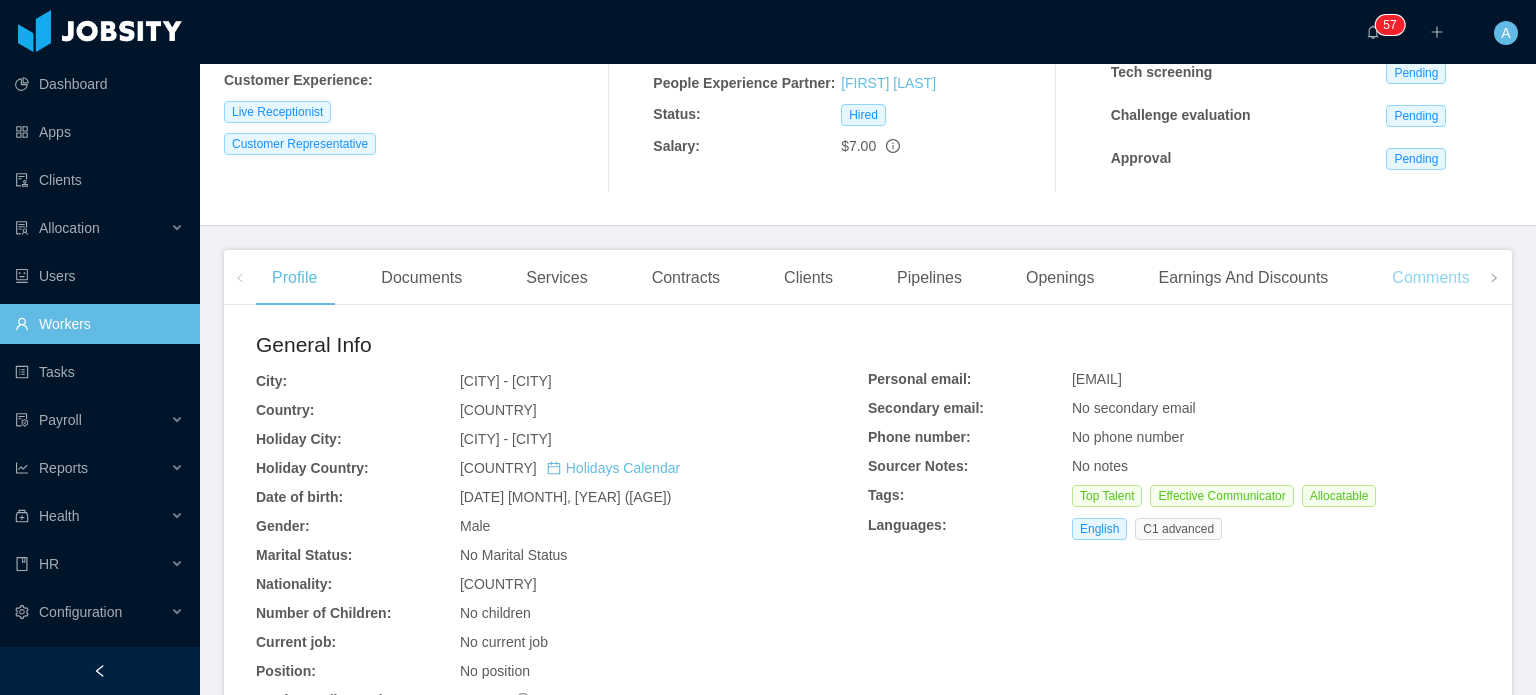 click on "Comments" at bounding box center [1430, 278] 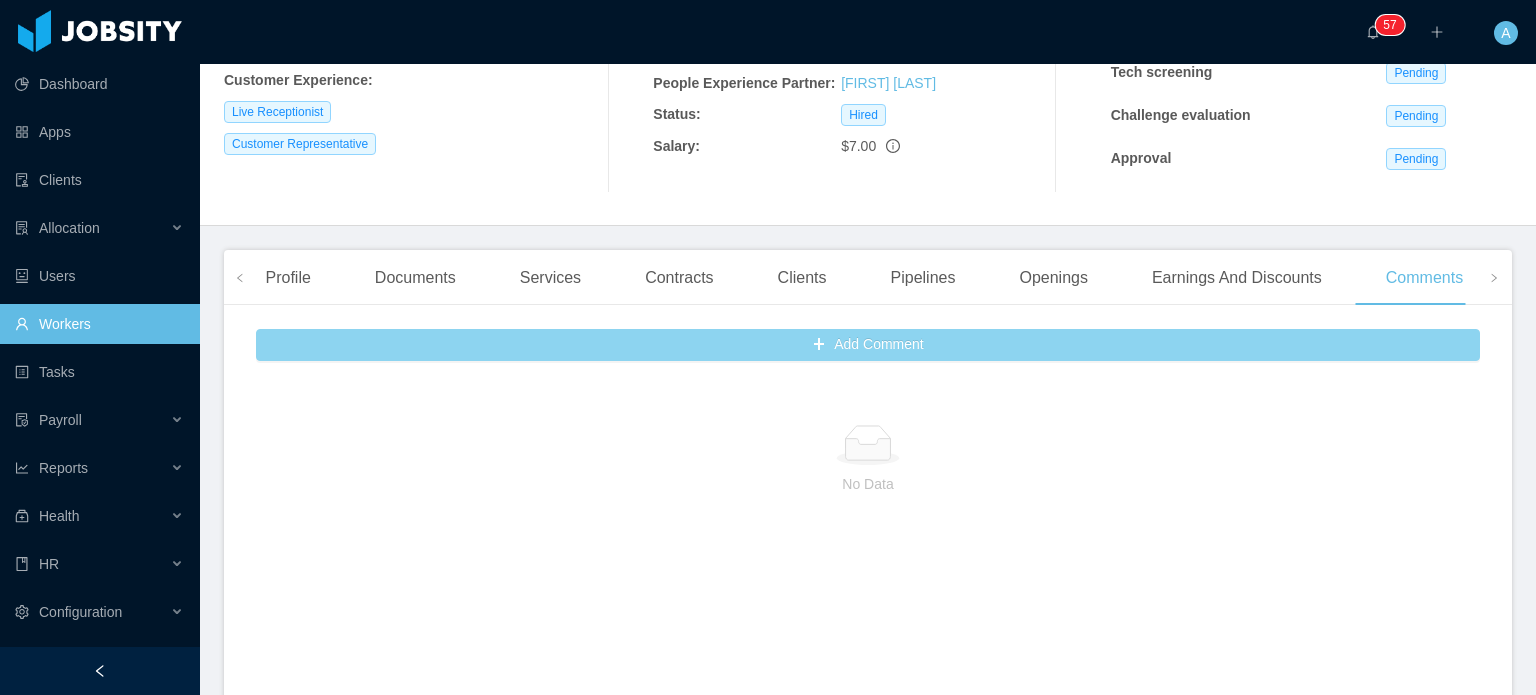 click on "Add Comment" at bounding box center [868, 345] 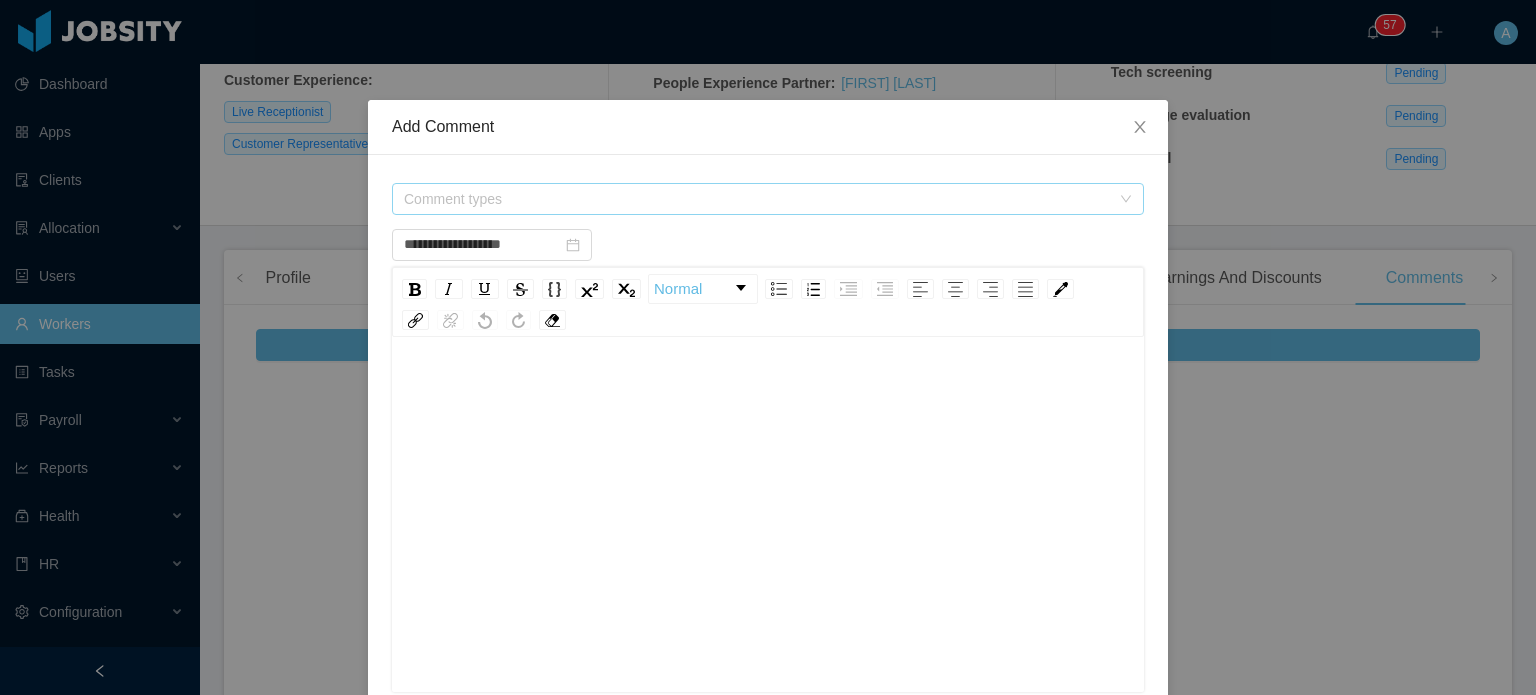 click on "Comment types" at bounding box center (757, 199) 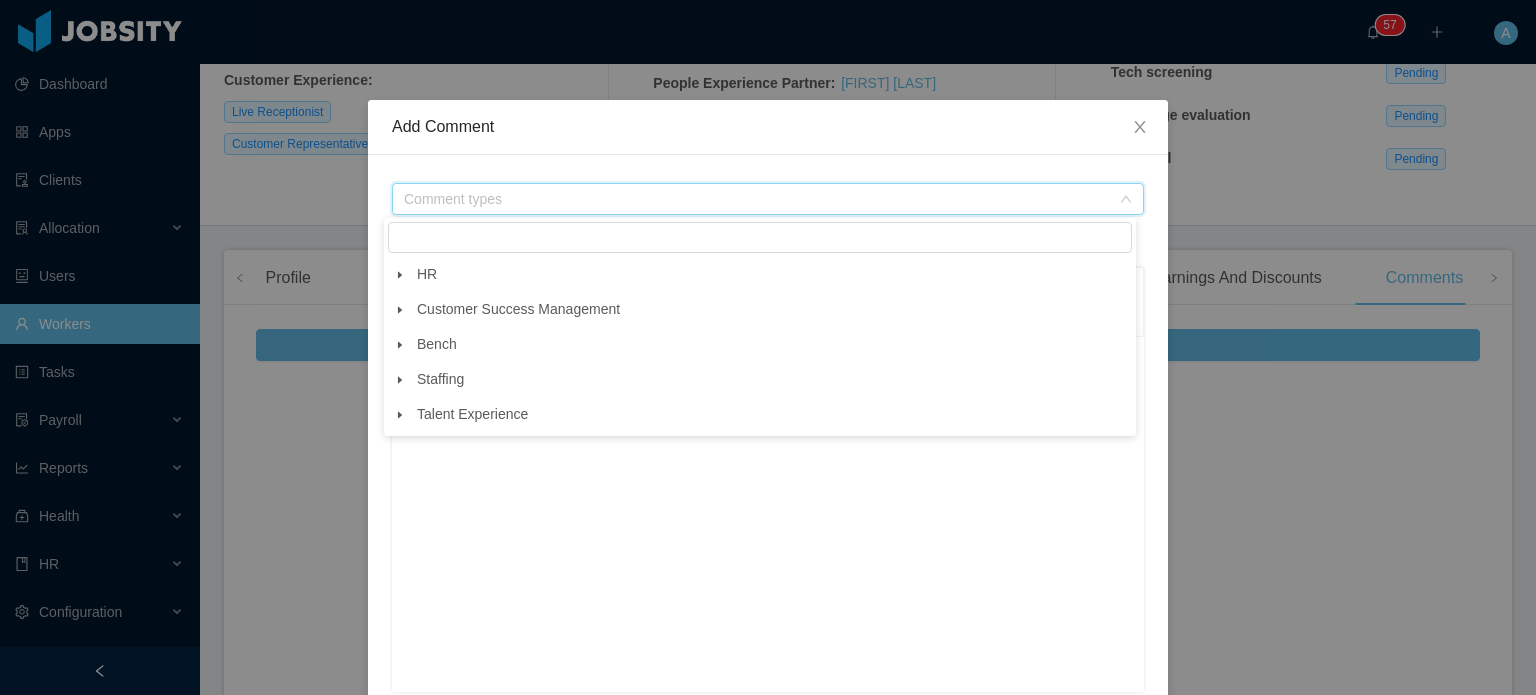 click at bounding box center [400, 310] 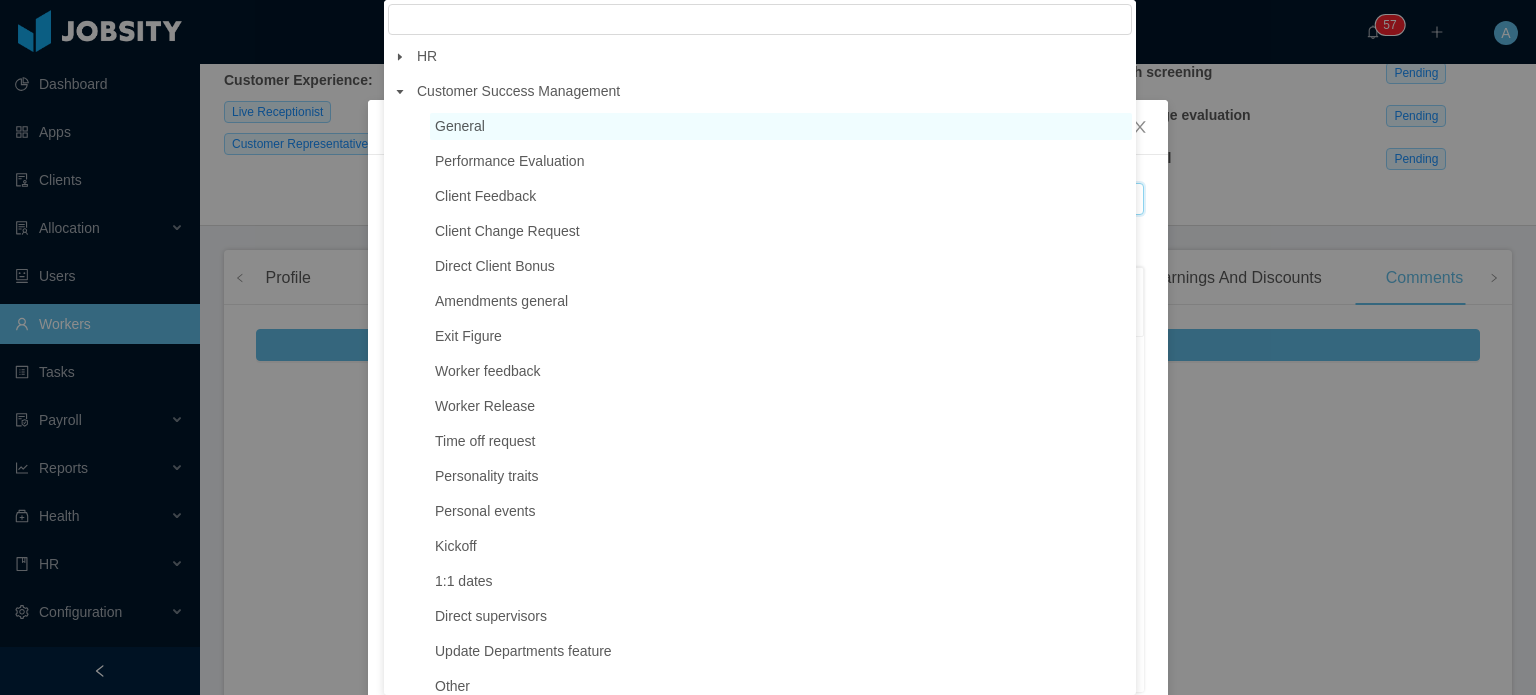 click on "General" at bounding box center [460, 126] 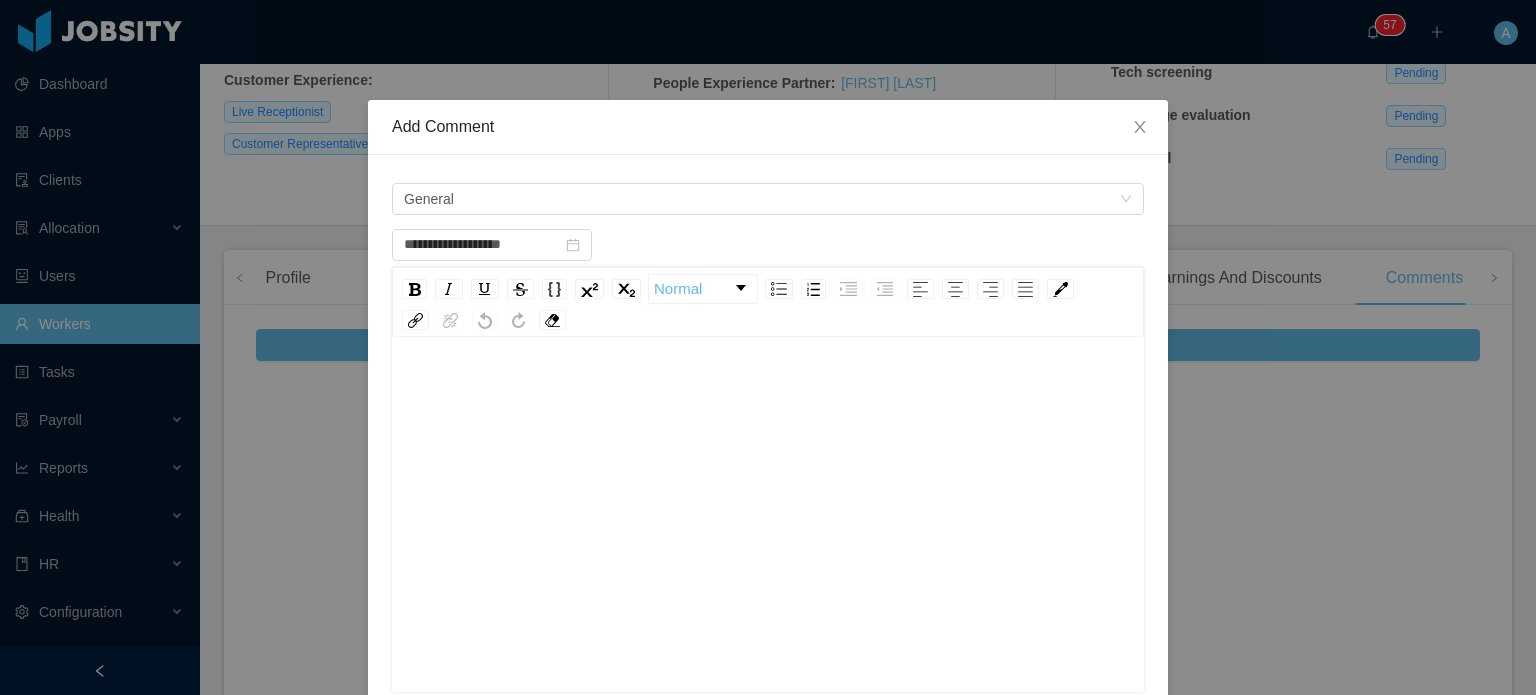click at bounding box center [768, 391] 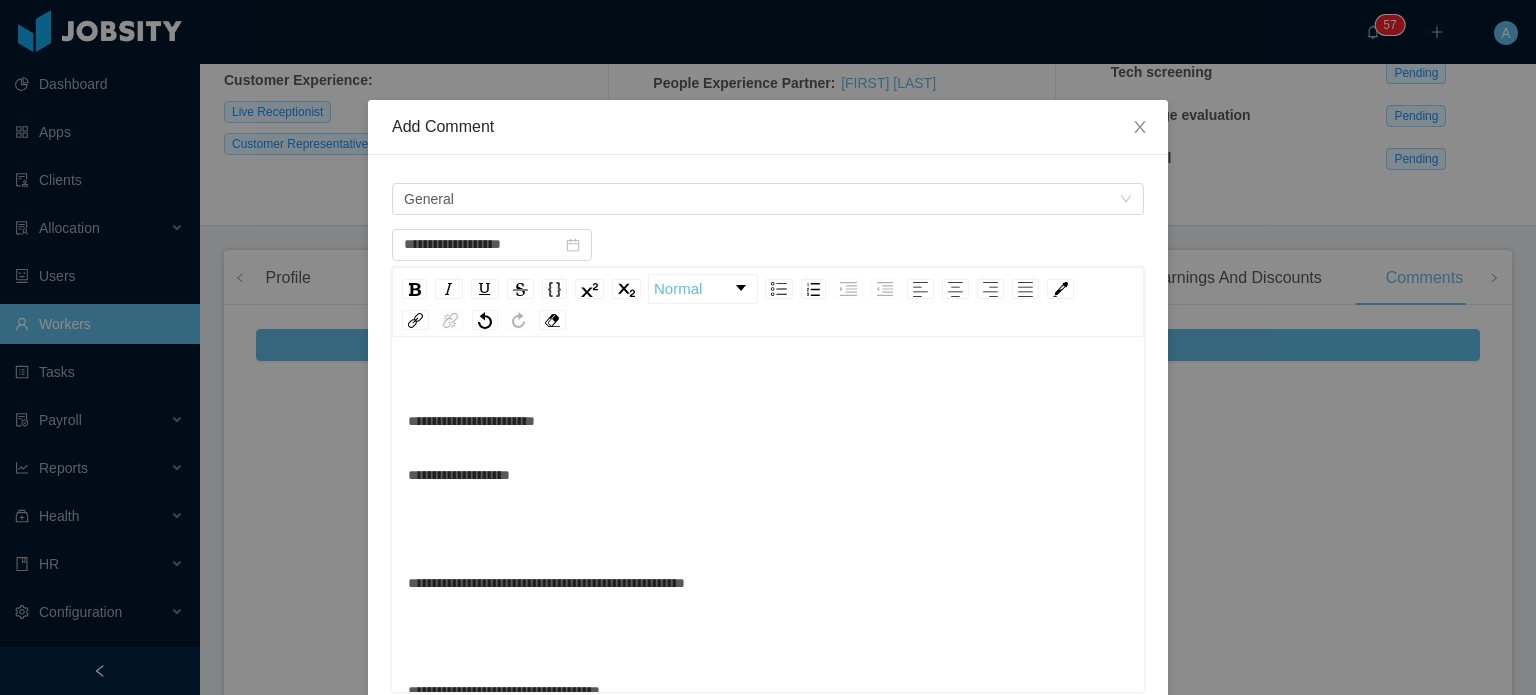 scroll, scrollTop: 44, scrollLeft: 0, axis: vertical 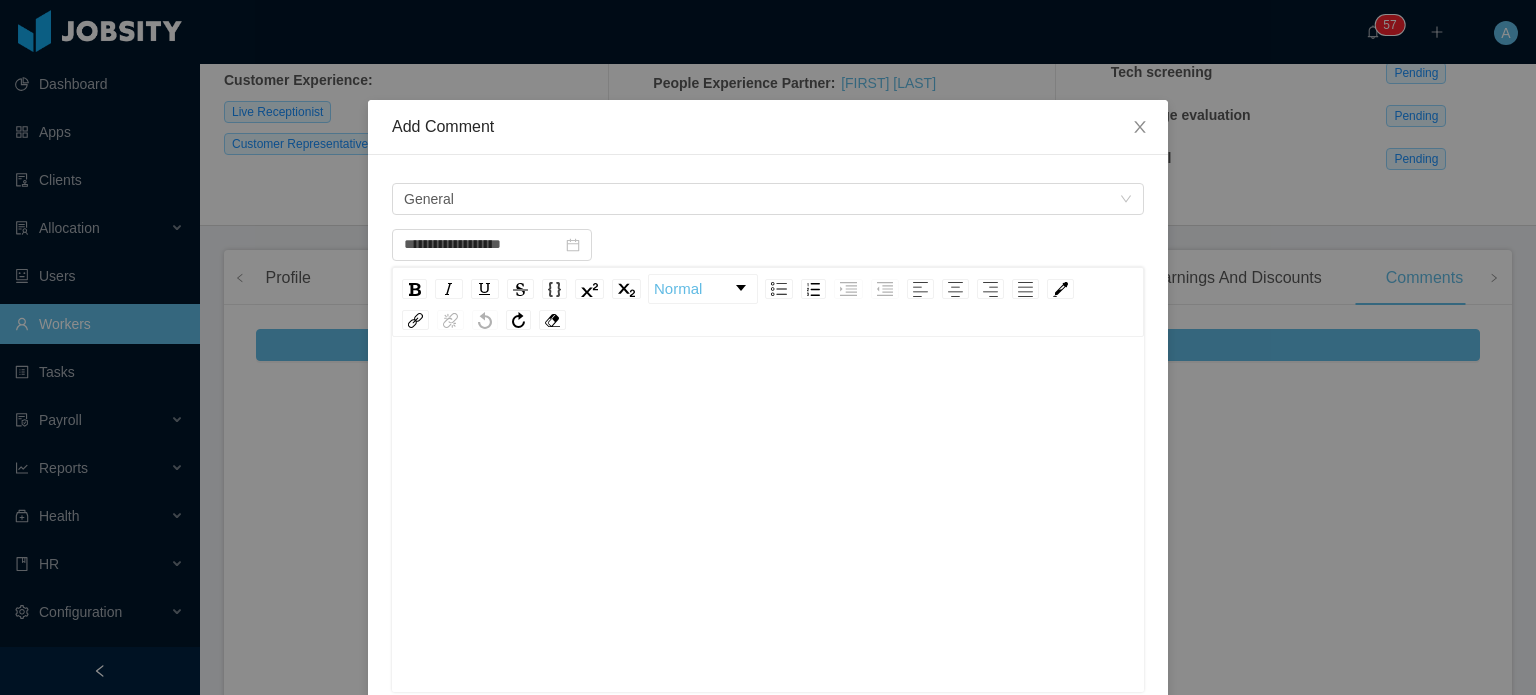 click at bounding box center (768, 502) 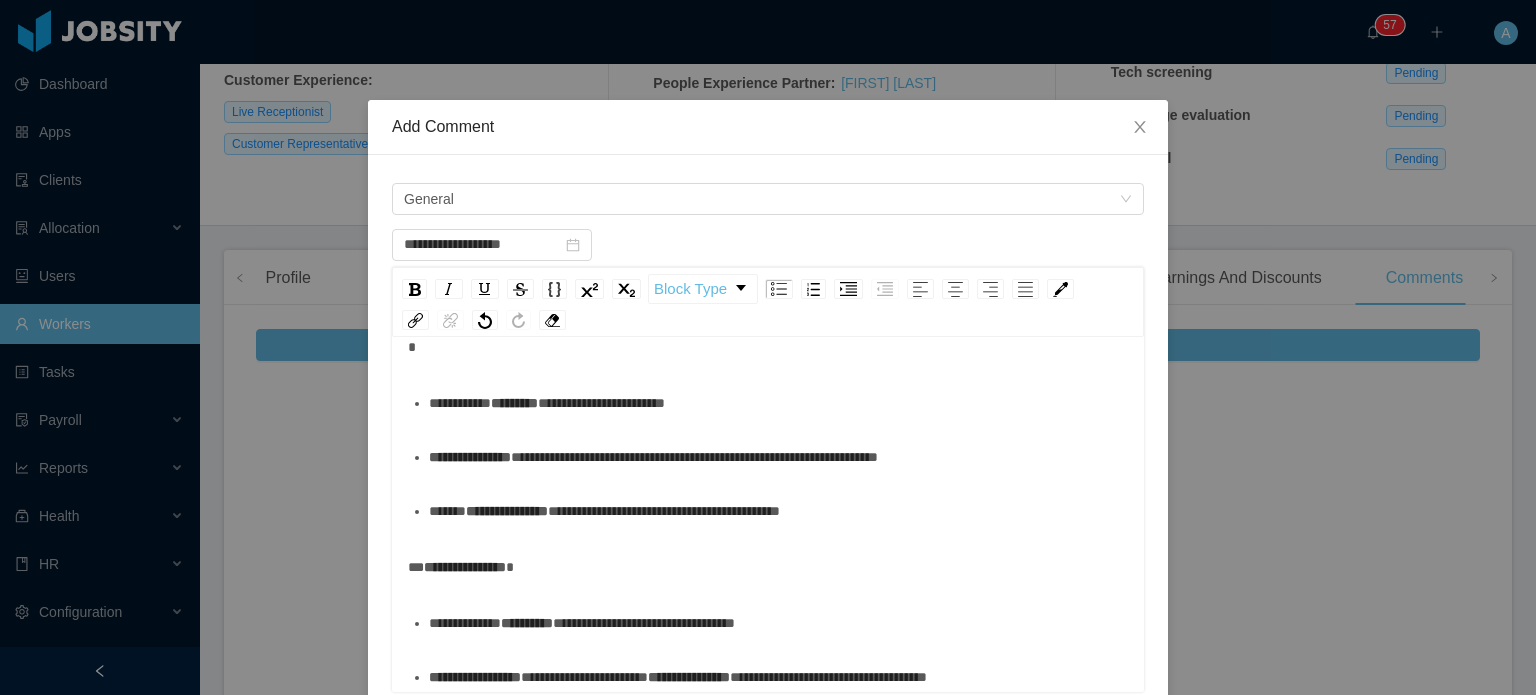 scroll, scrollTop: 325, scrollLeft: 0, axis: vertical 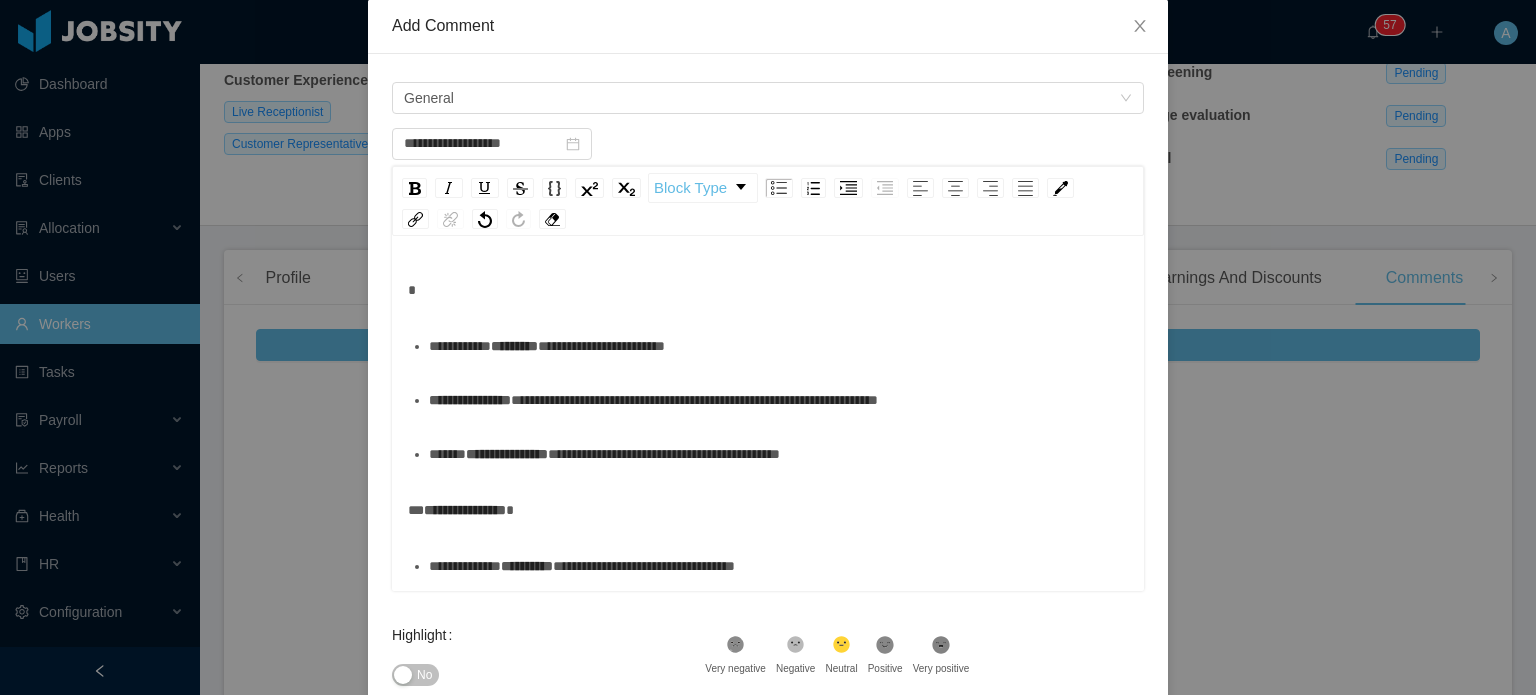 click on "**********" at bounding box center [768, 593] 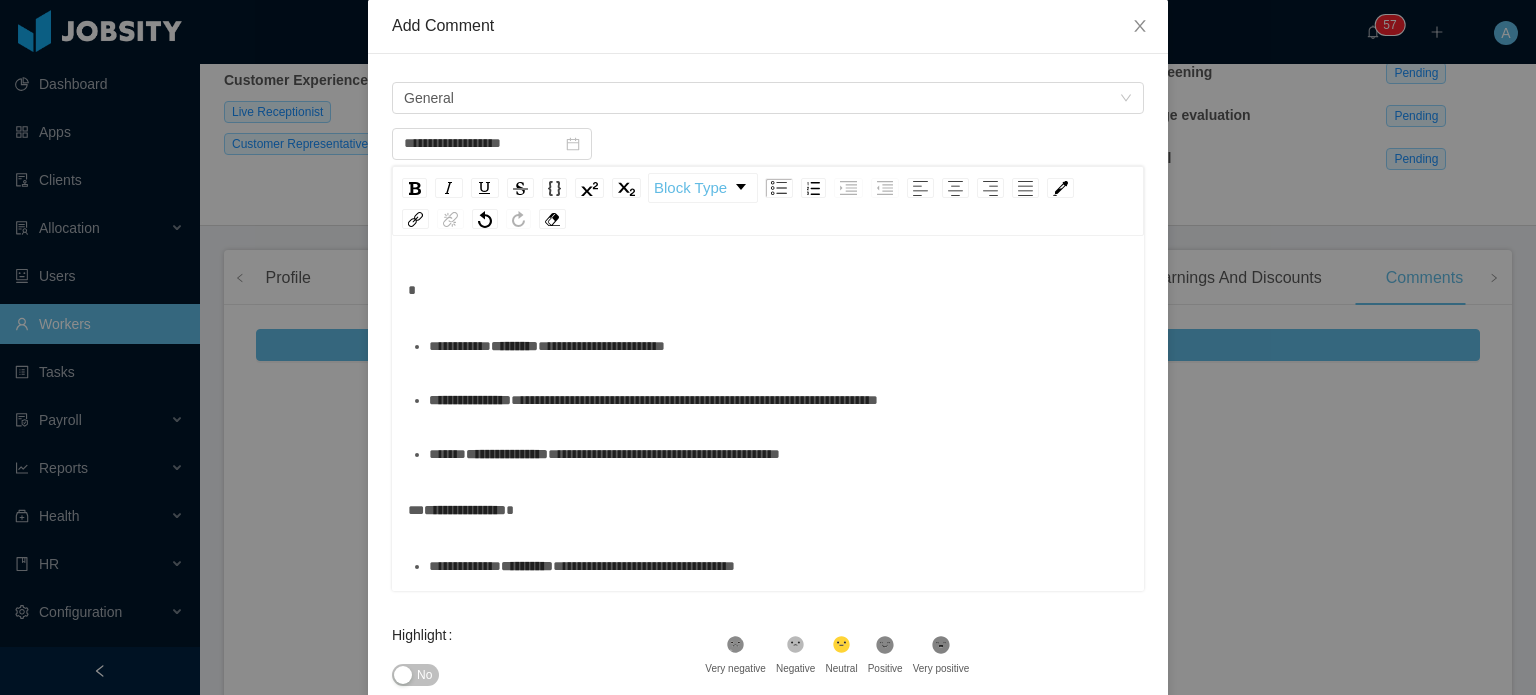 click on "**********" at bounding box center (768, 593) 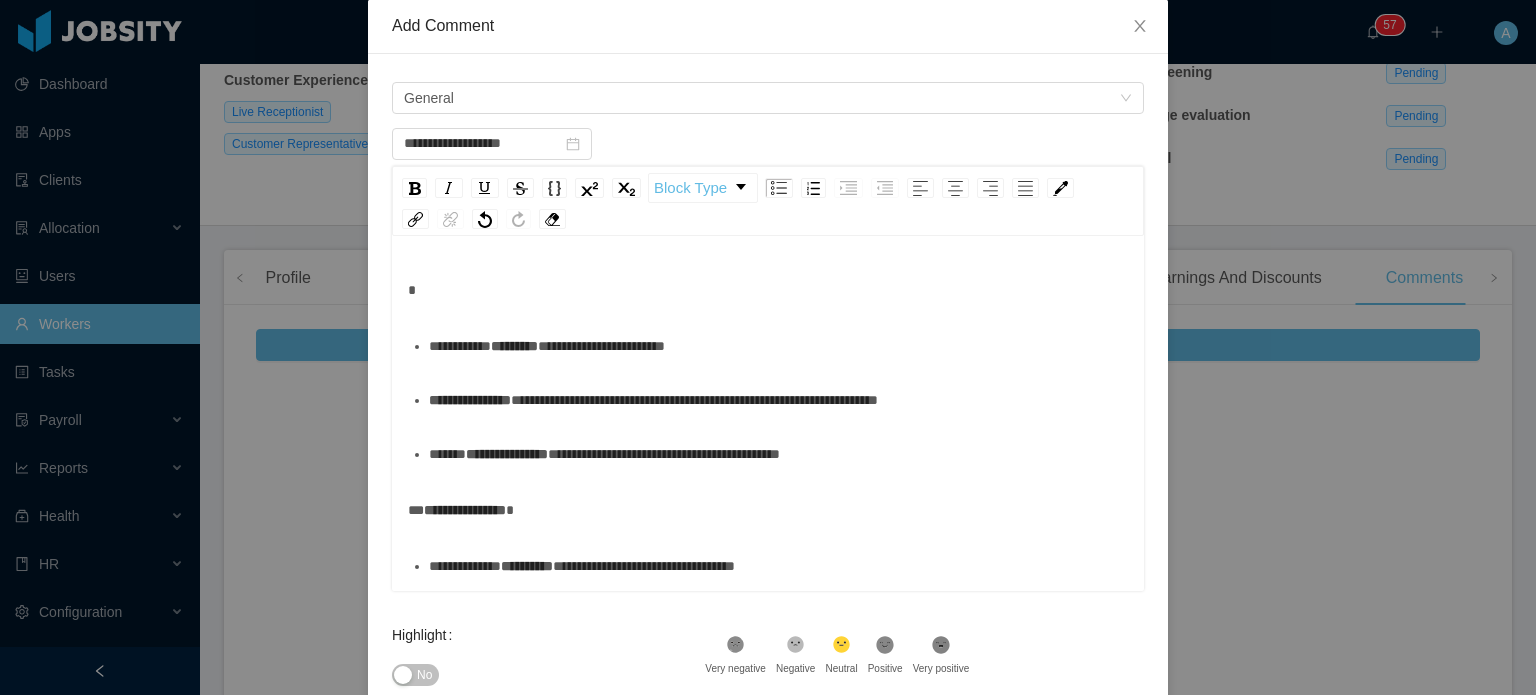 click at bounding box center [768, 290] 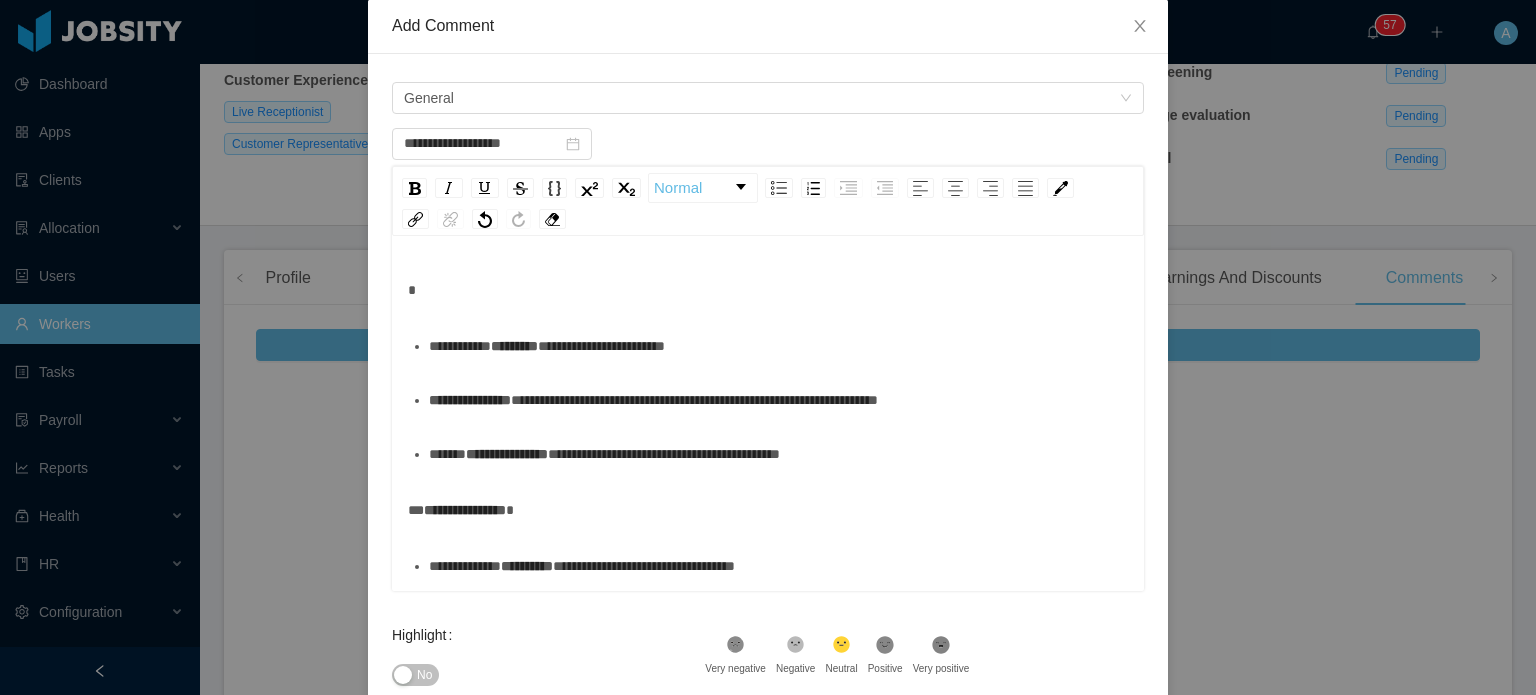 type 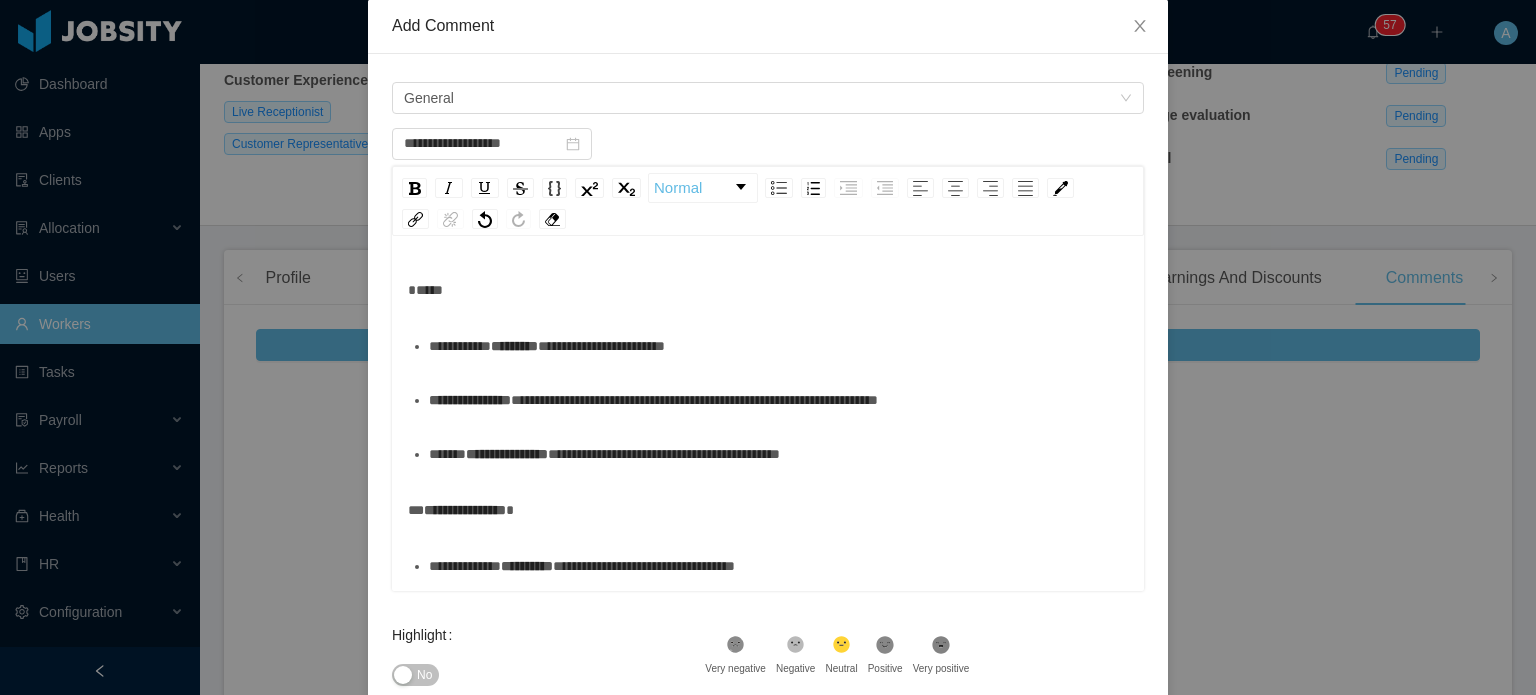 click on "**********" at bounding box center [768, 400] 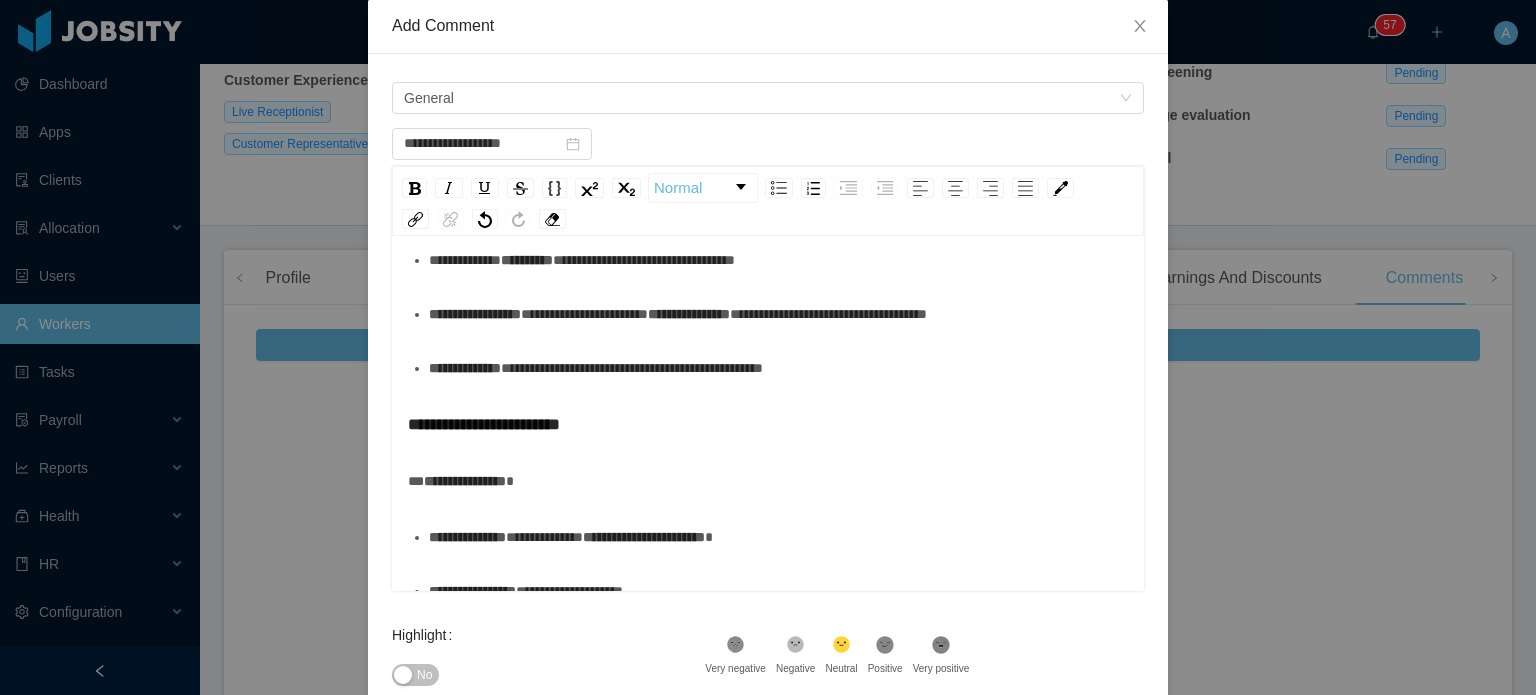 scroll, scrollTop: 271, scrollLeft: 0, axis: vertical 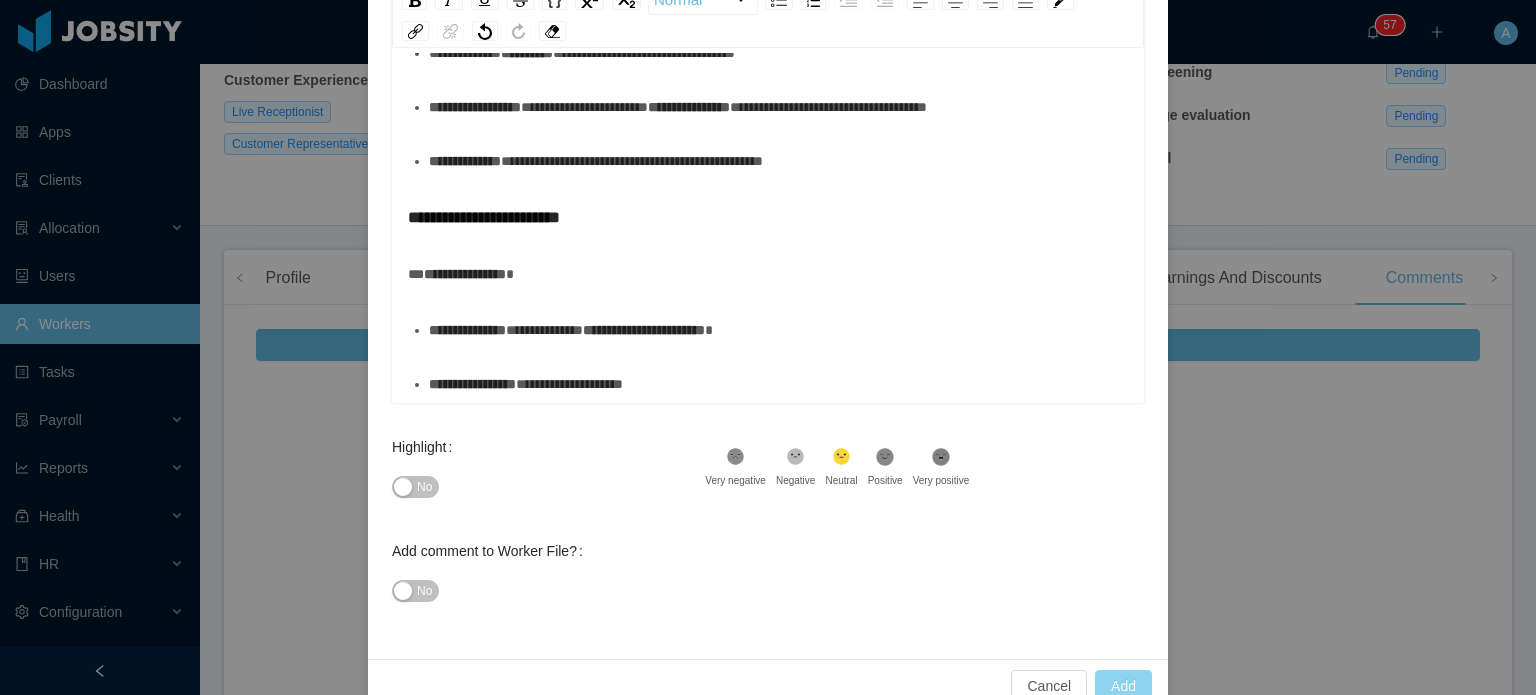 type on "**********" 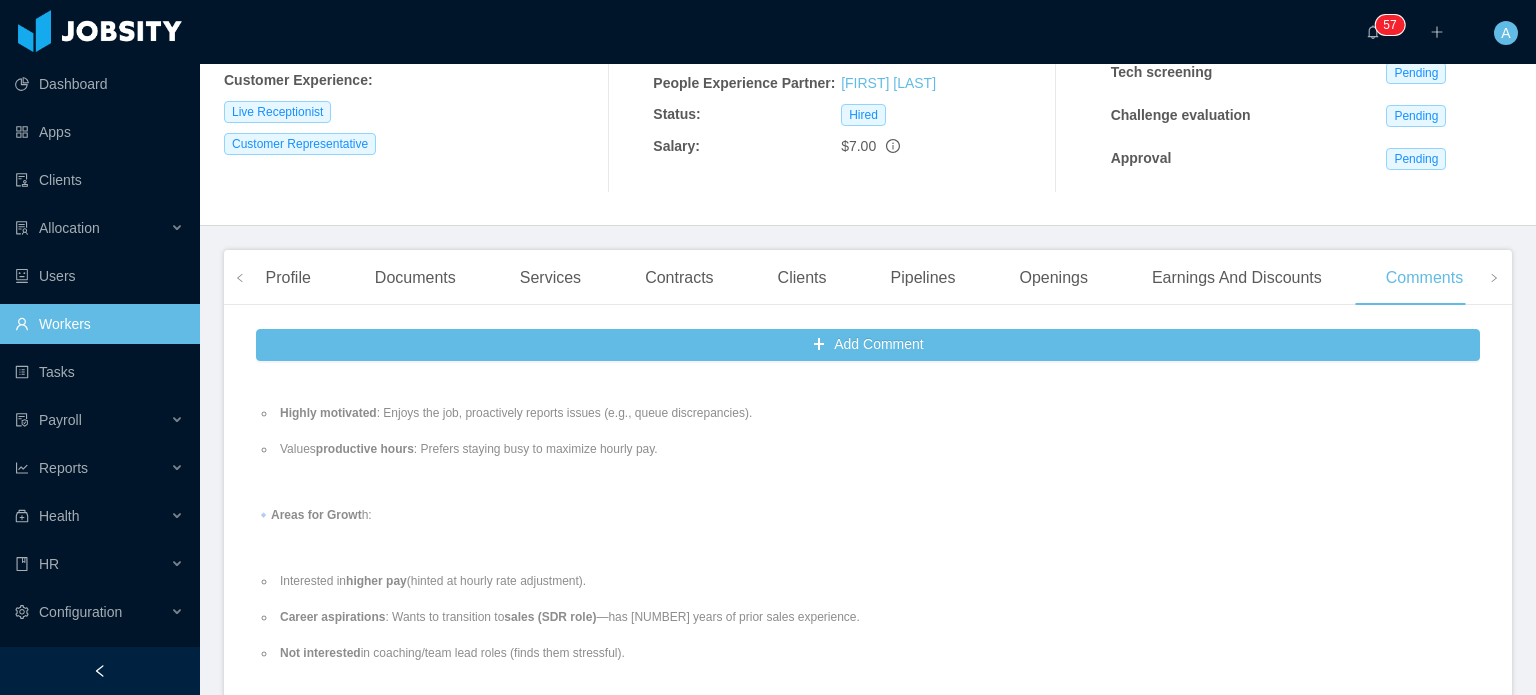 scroll, scrollTop: 0, scrollLeft: 0, axis: both 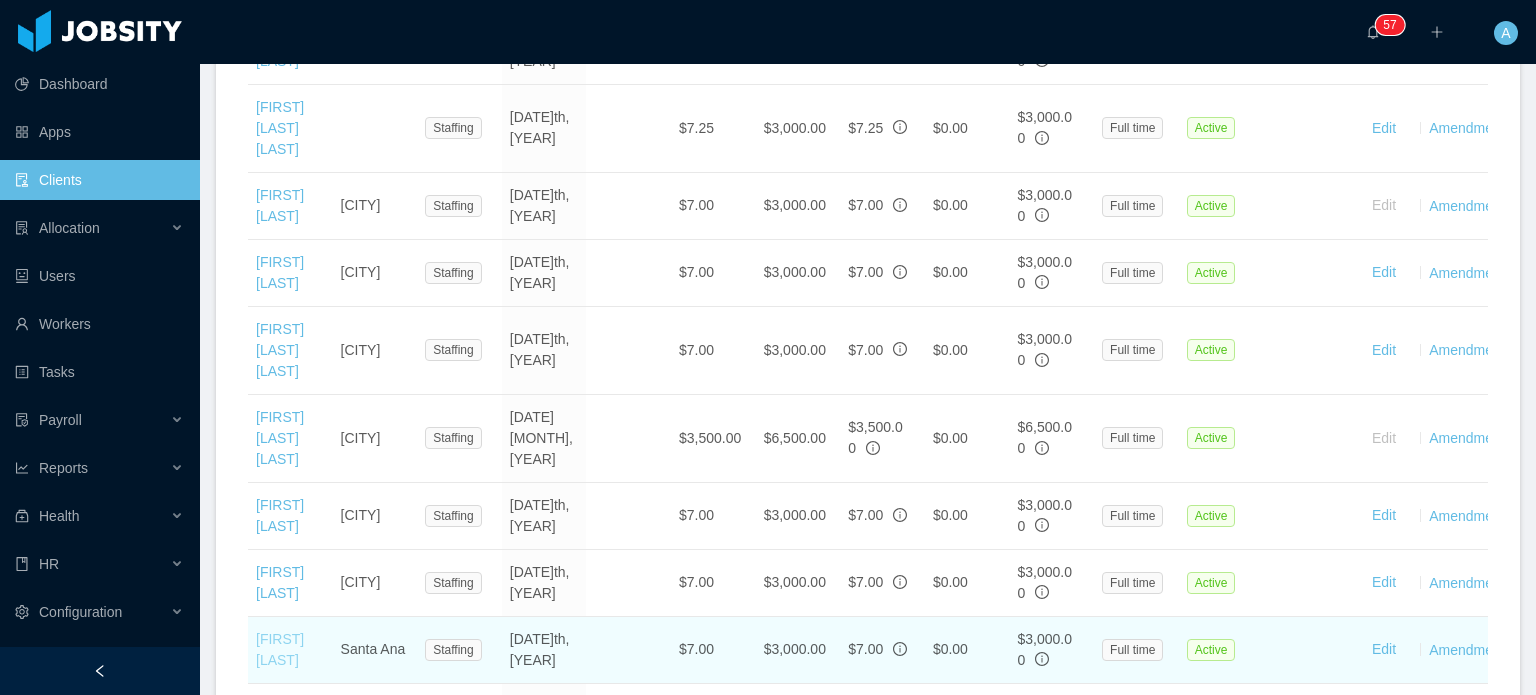 click on "[FIRST] [LAST]" at bounding box center (280, 649) 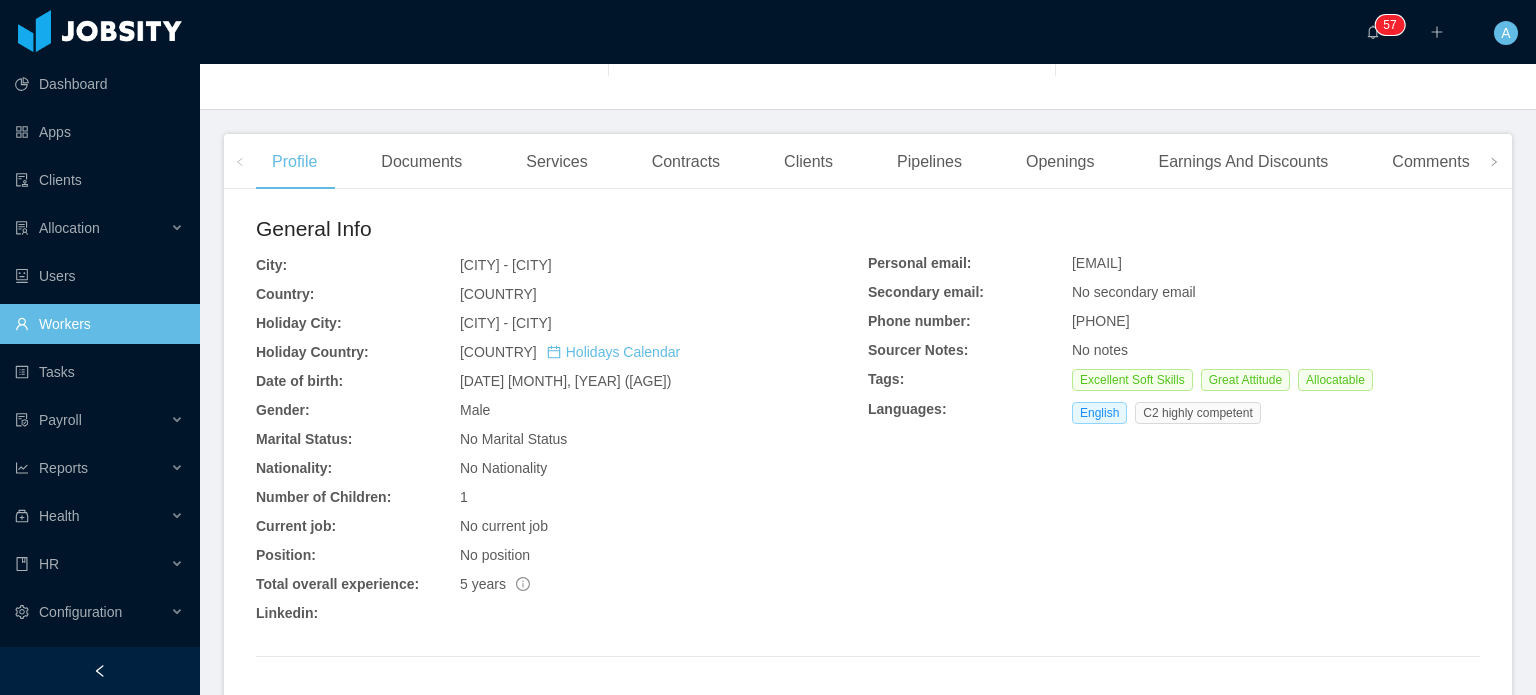 scroll, scrollTop: 424, scrollLeft: 0, axis: vertical 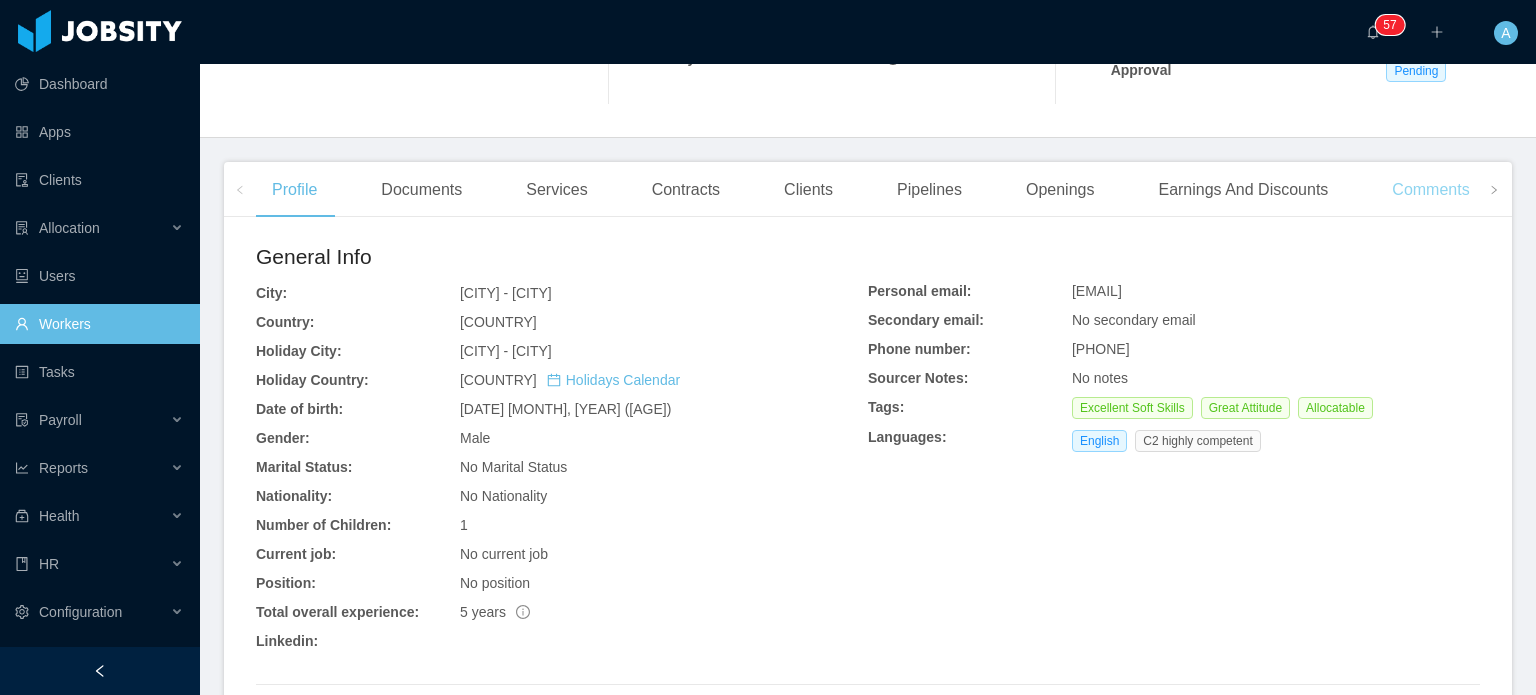 click on "Comments" at bounding box center (1430, 190) 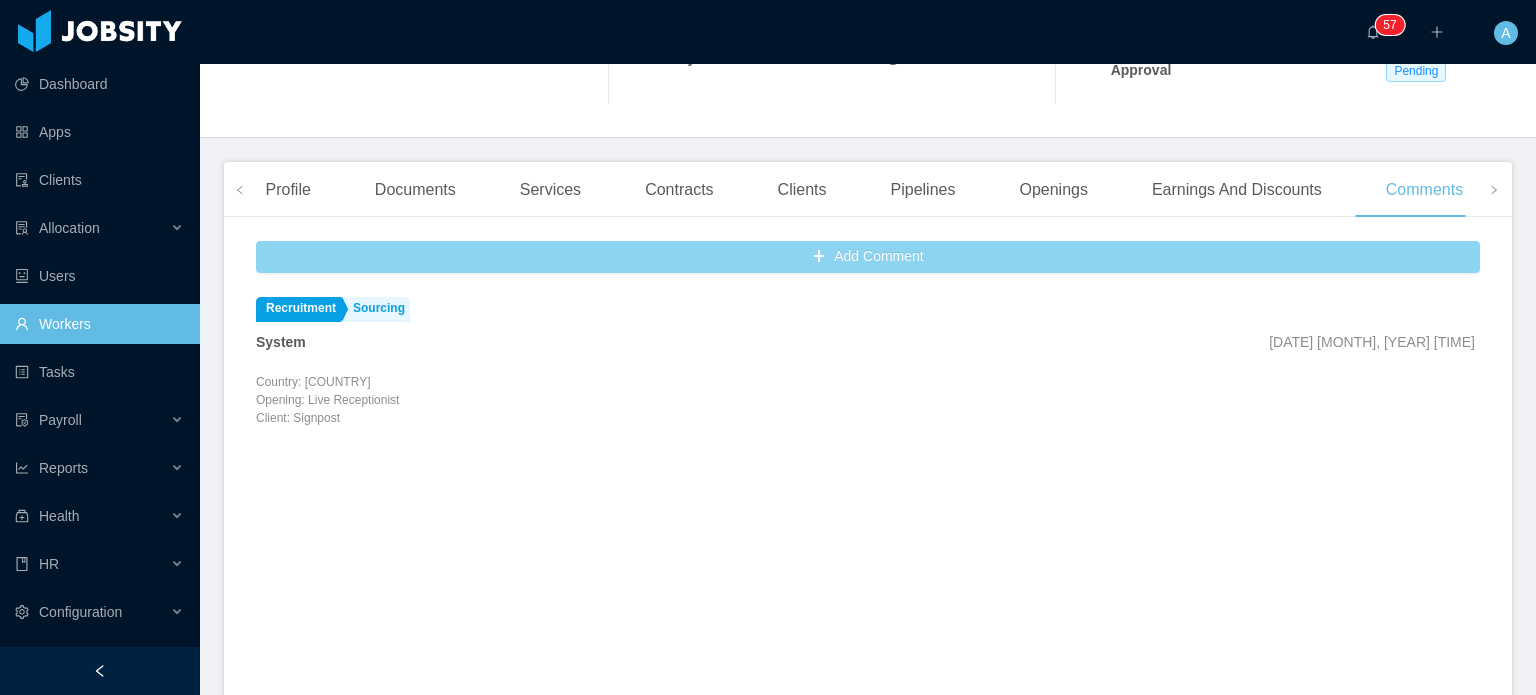 click on "Add Comment" at bounding box center [868, 257] 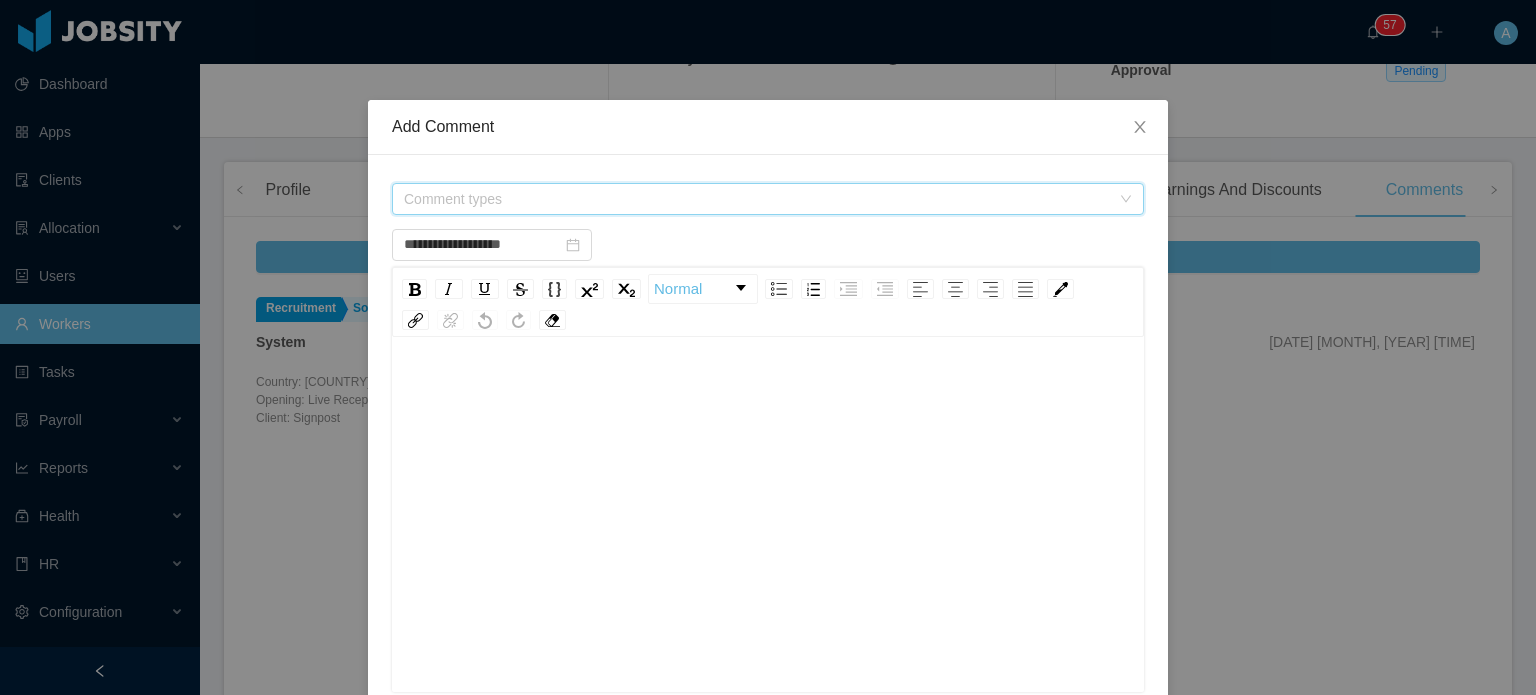 click on "Comment types" at bounding box center [757, 199] 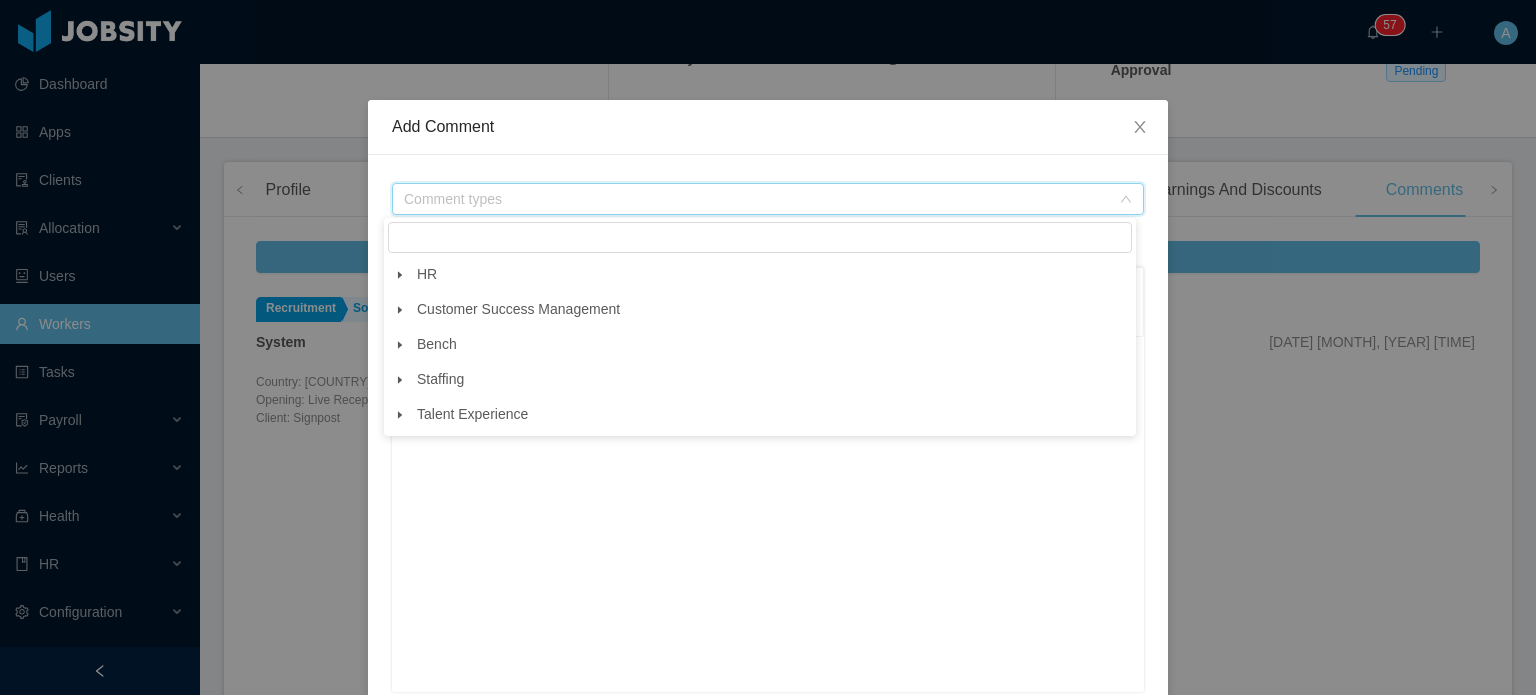 click at bounding box center (400, 310) 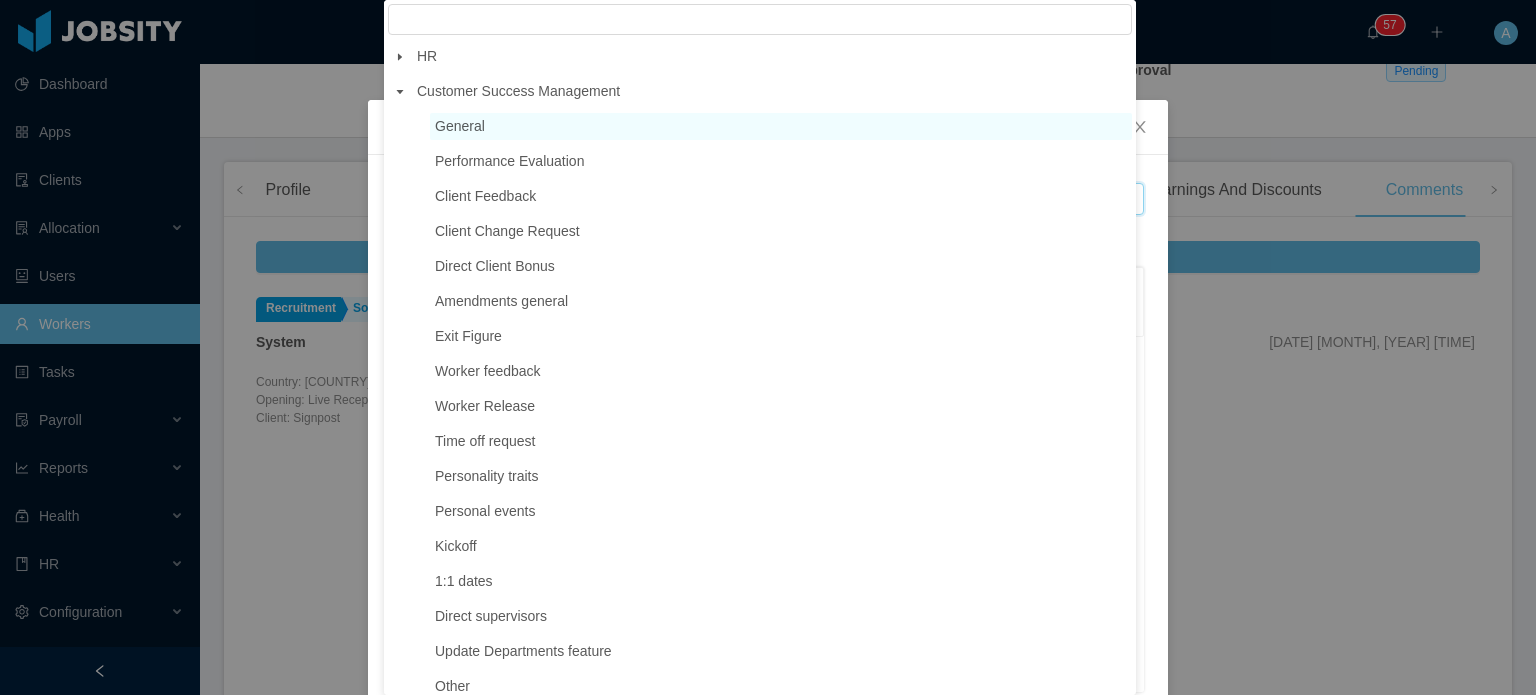 click on "General" at bounding box center (460, 126) 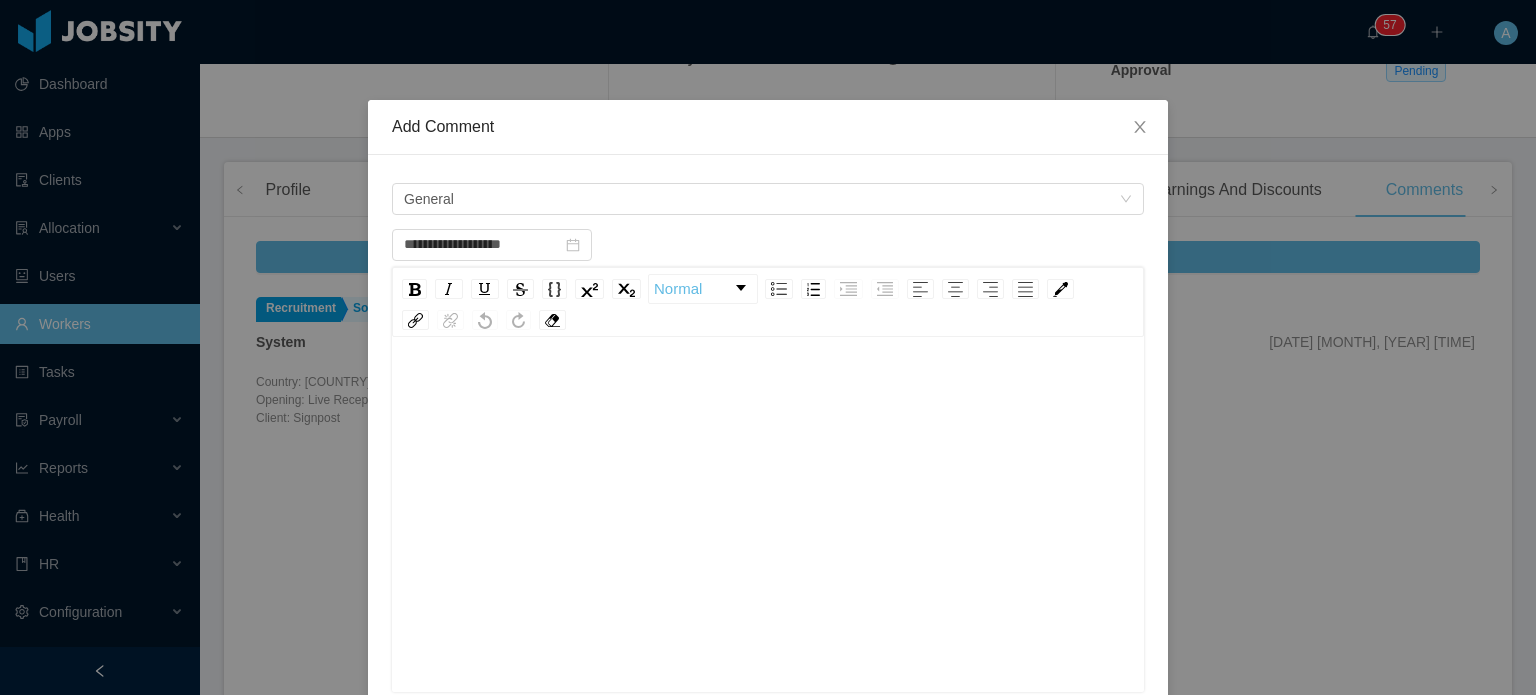 click at bounding box center (768, 391) 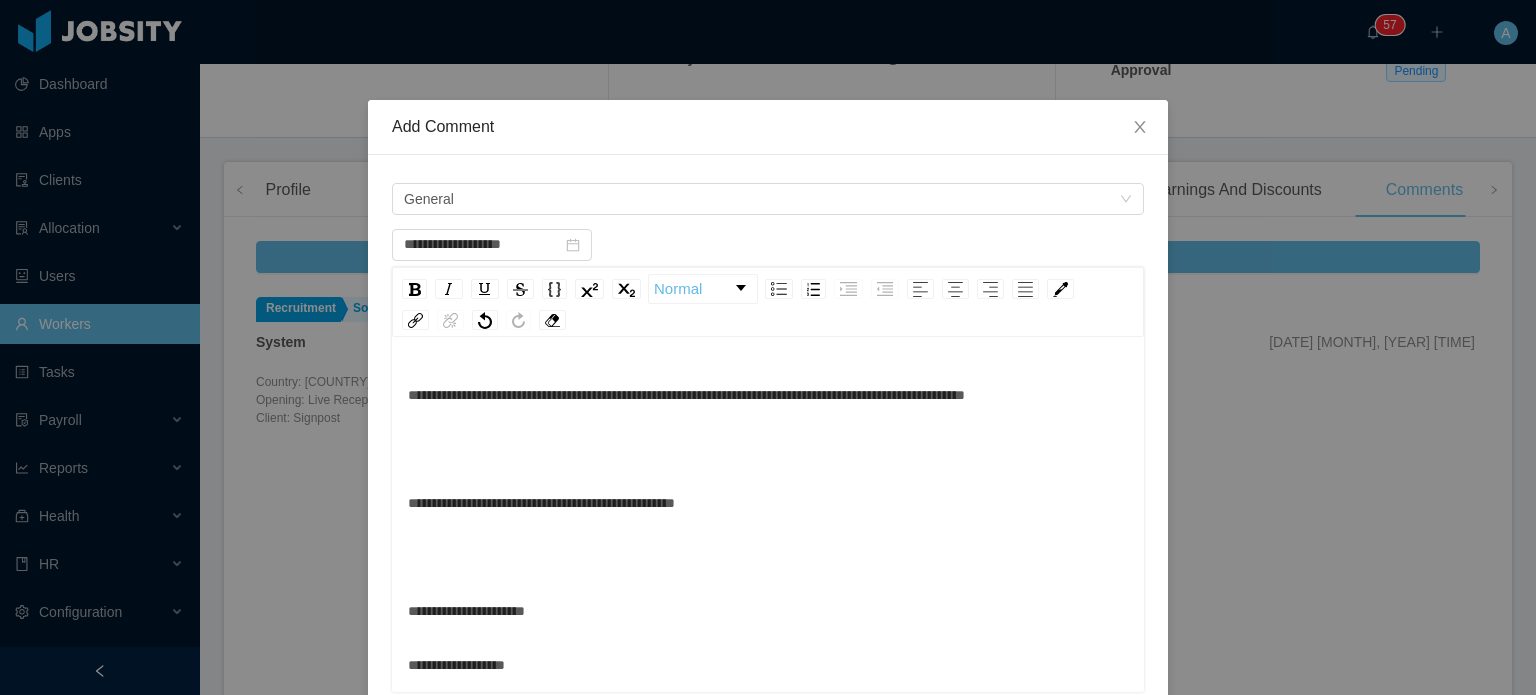 scroll, scrollTop: 0, scrollLeft: 0, axis: both 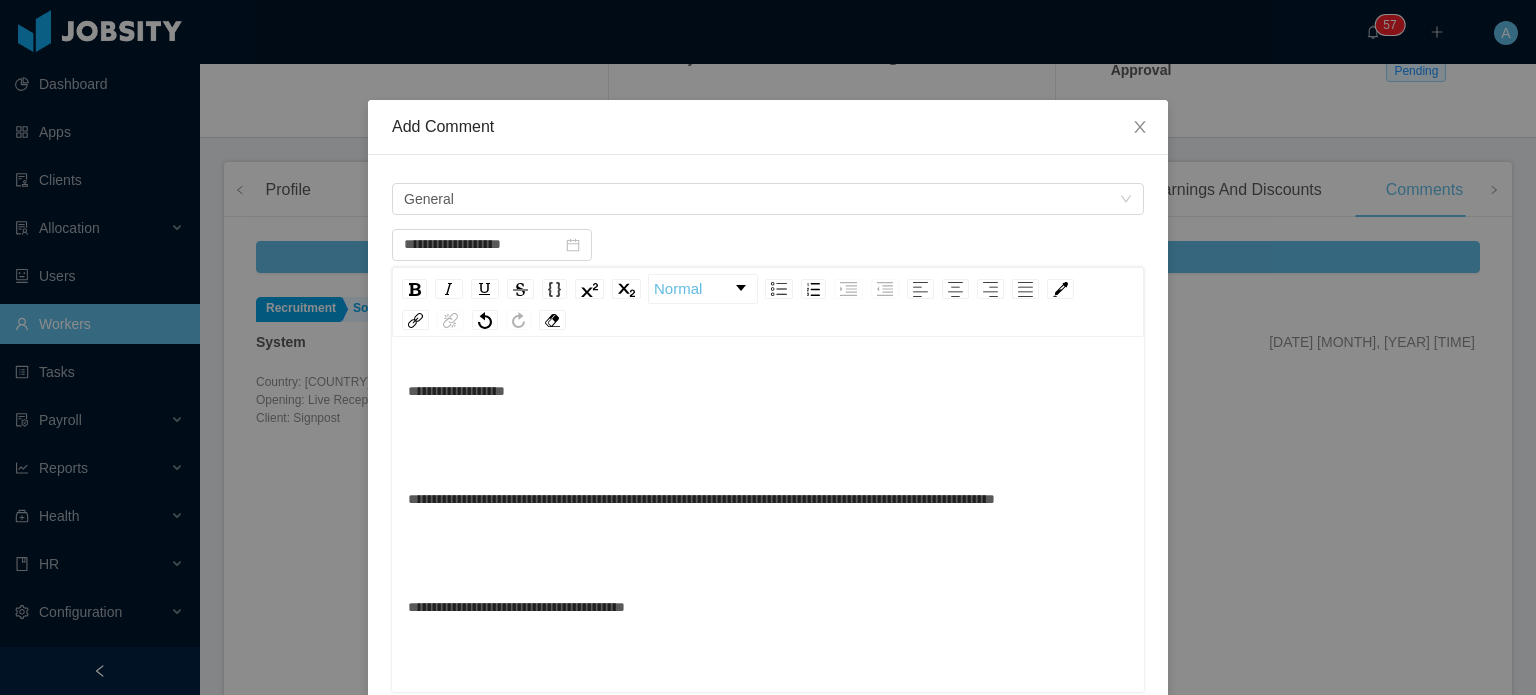 click at bounding box center [768, 445] 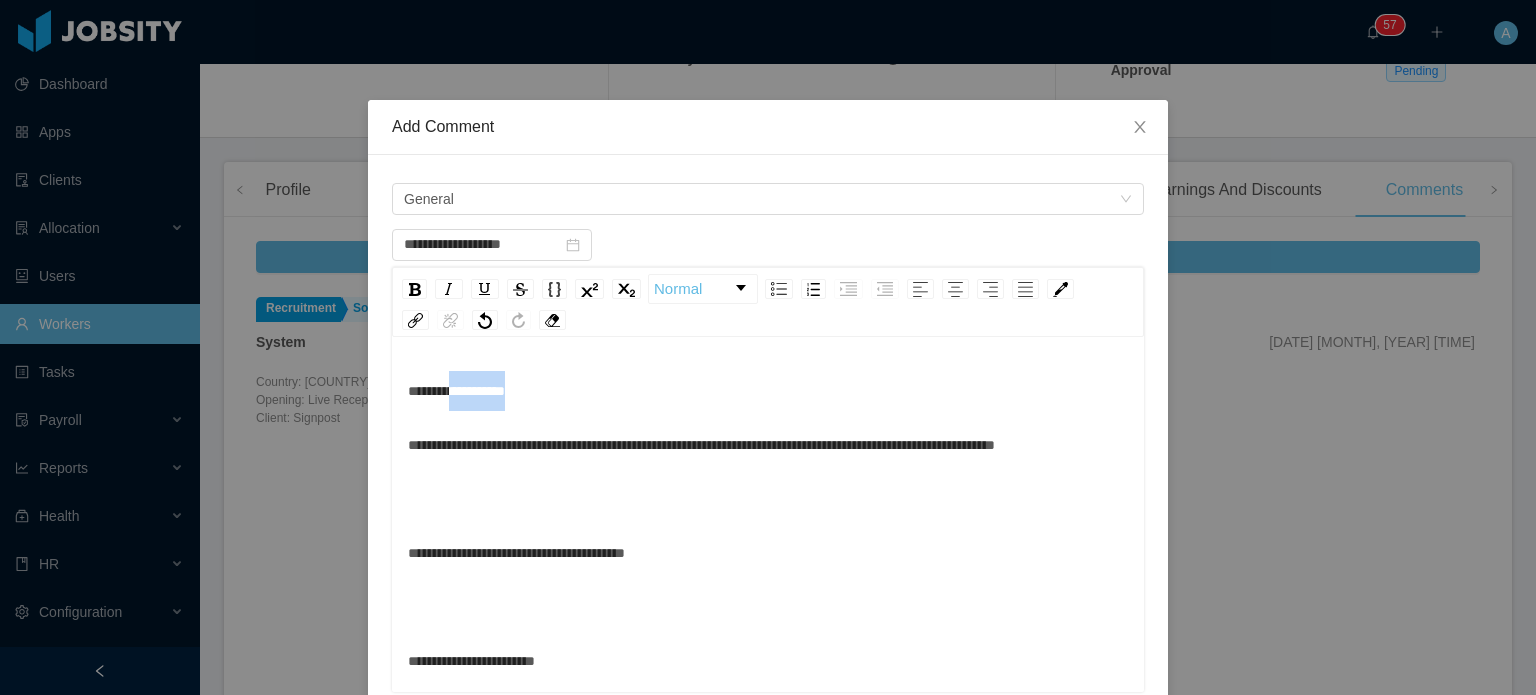 drag, startPoint x: 449, startPoint y: 392, endPoint x: 540, endPoint y: 396, distance: 91.08787 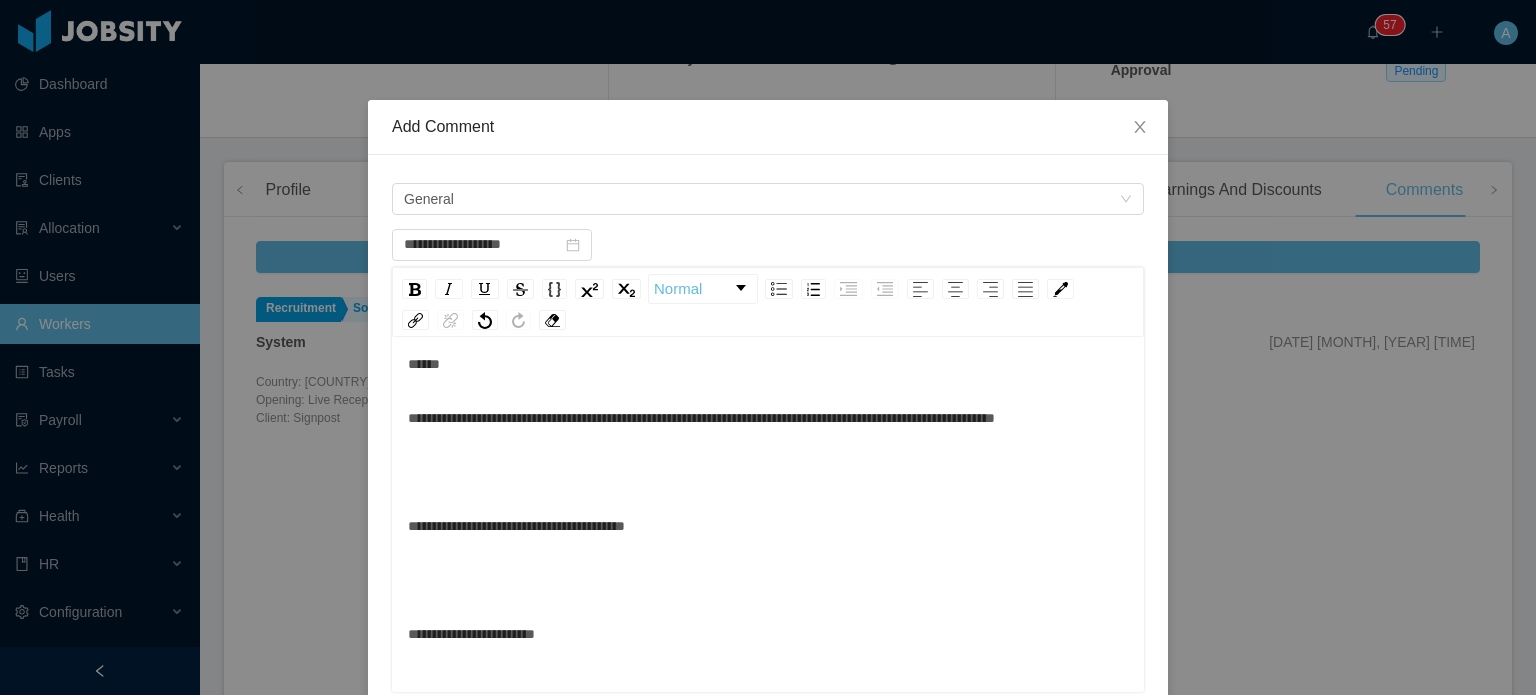 scroll, scrollTop: 28, scrollLeft: 0, axis: vertical 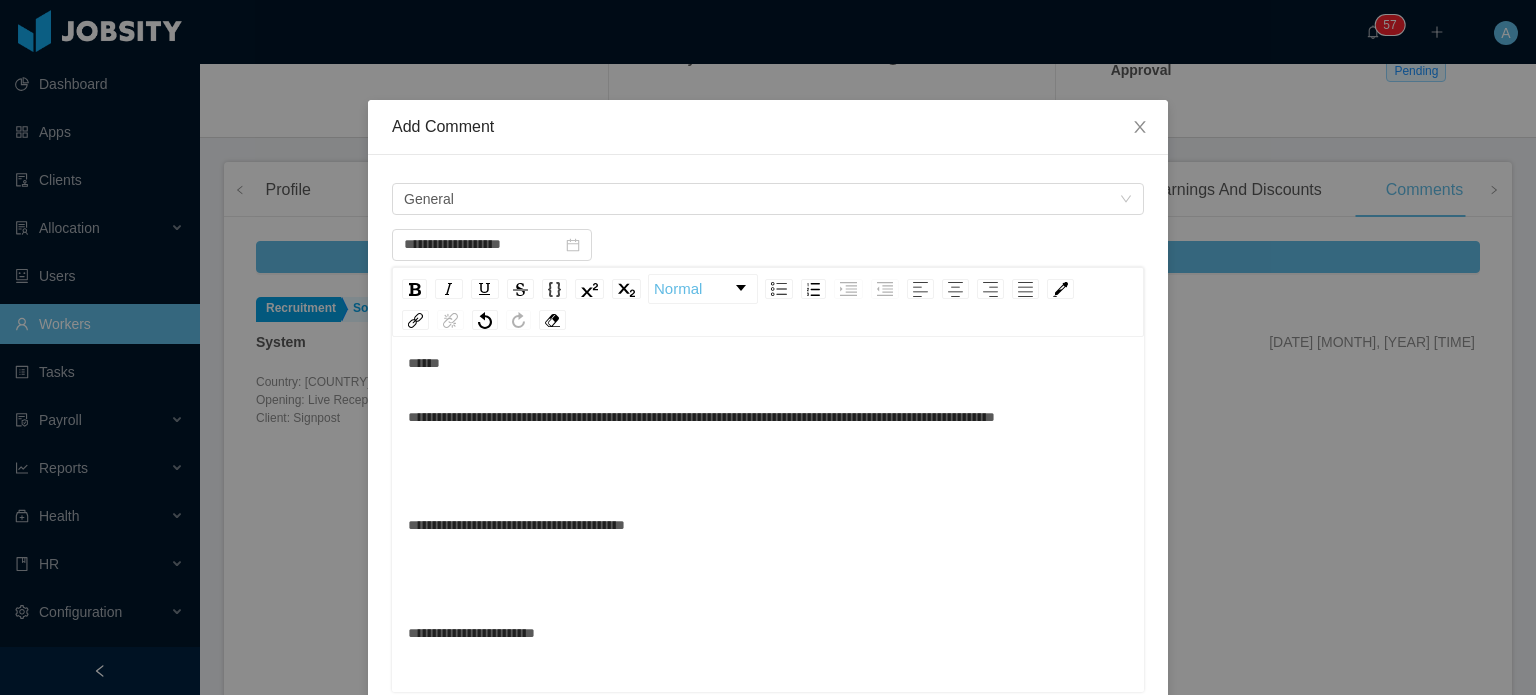 click at bounding box center [768, 471] 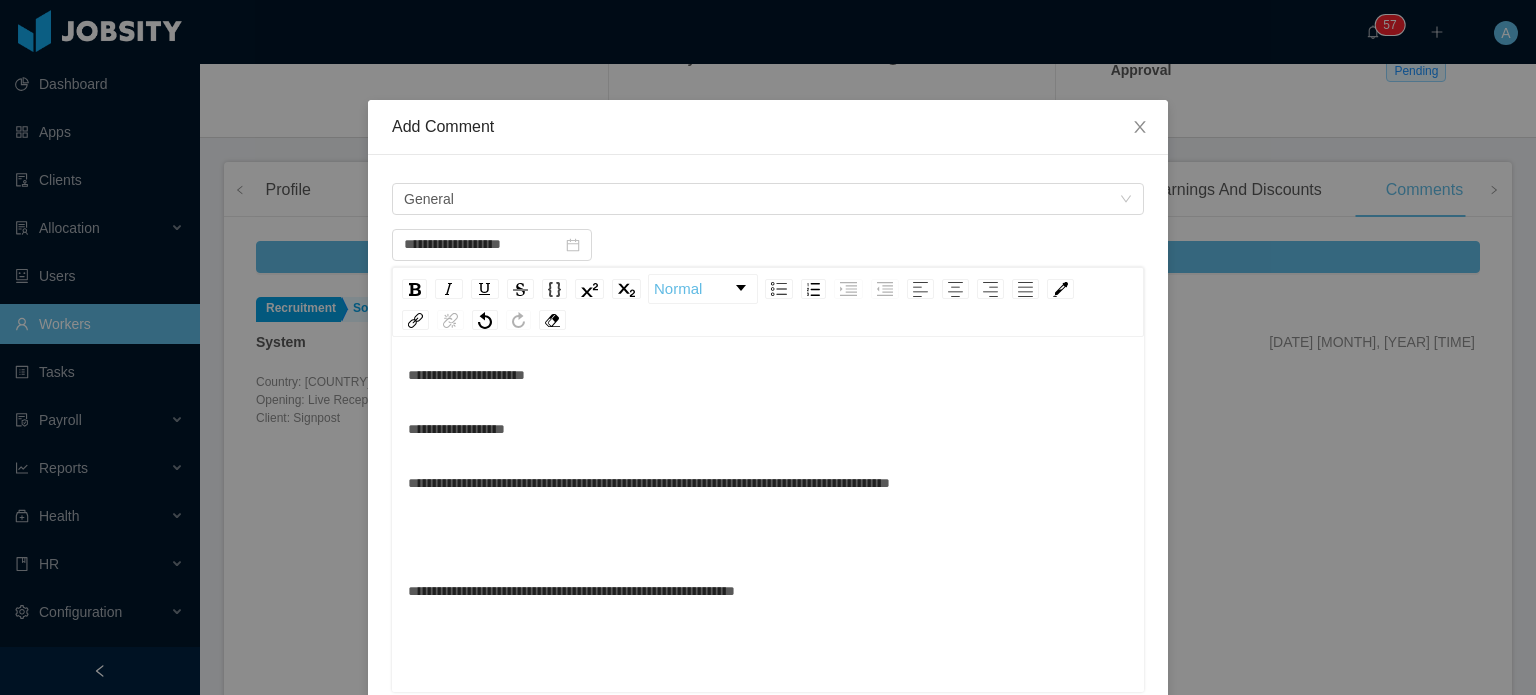 scroll, scrollTop: 348, scrollLeft: 0, axis: vertical 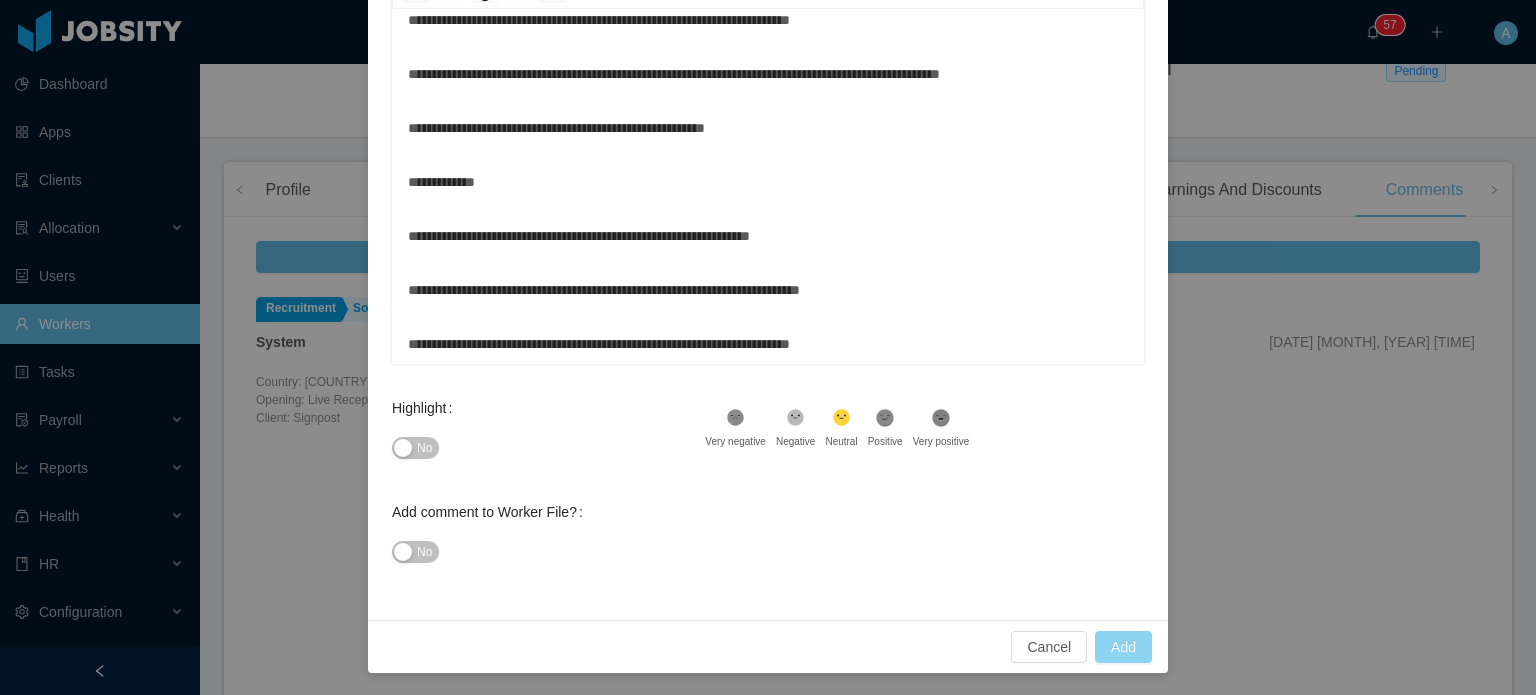 type on "**********" 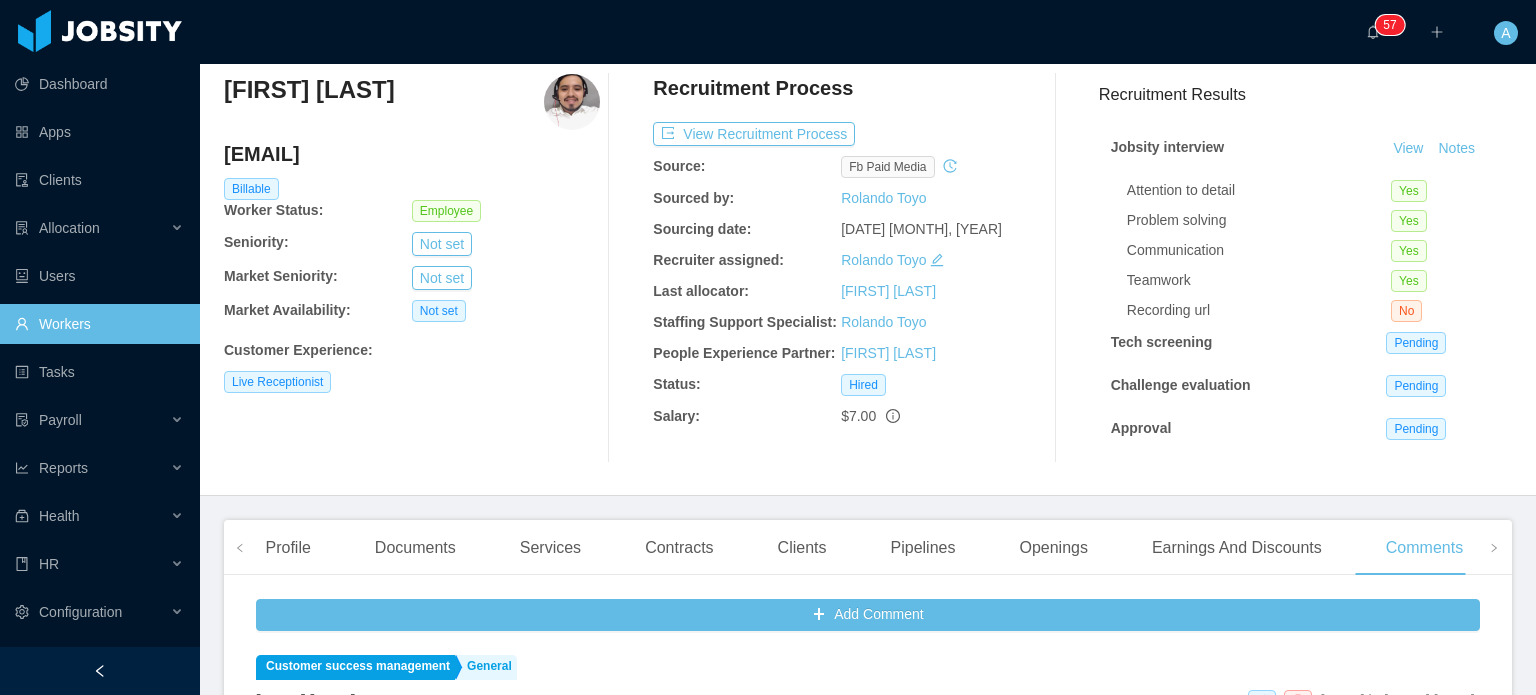 scroll, scrollTop: 0, scrollLeft: 0, axis: both 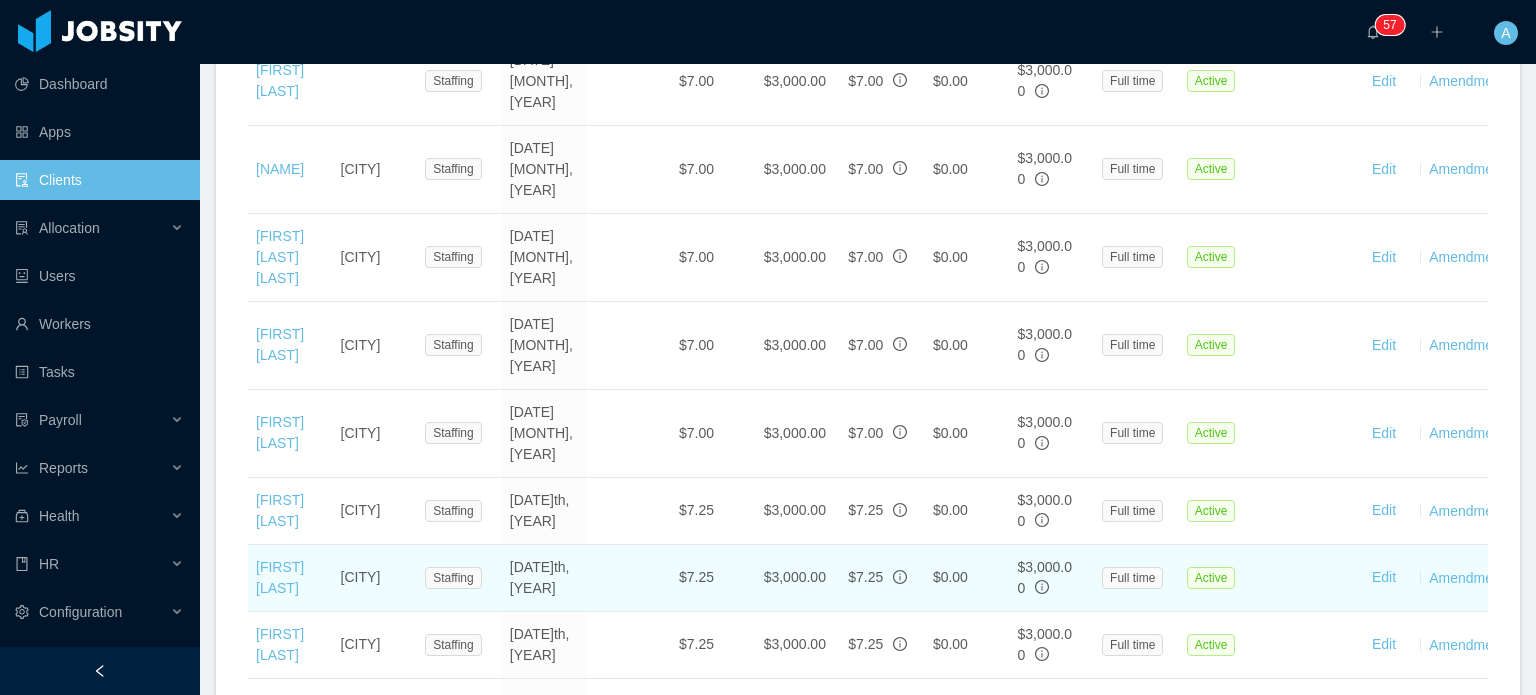 click on "[FIRST] [LAST]" at bounding box center (290, 578) 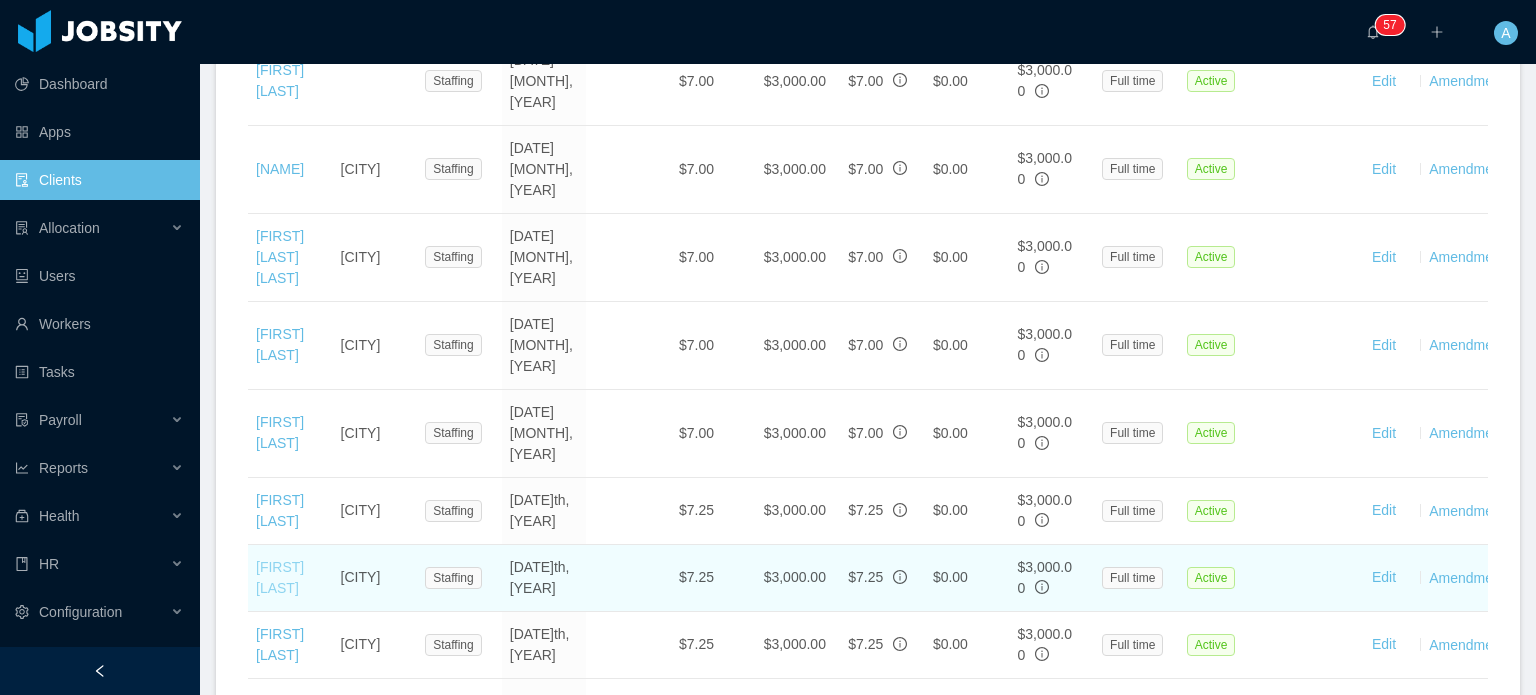 click on "[FIRST] [LAST]" at bounding box center (280, 577) 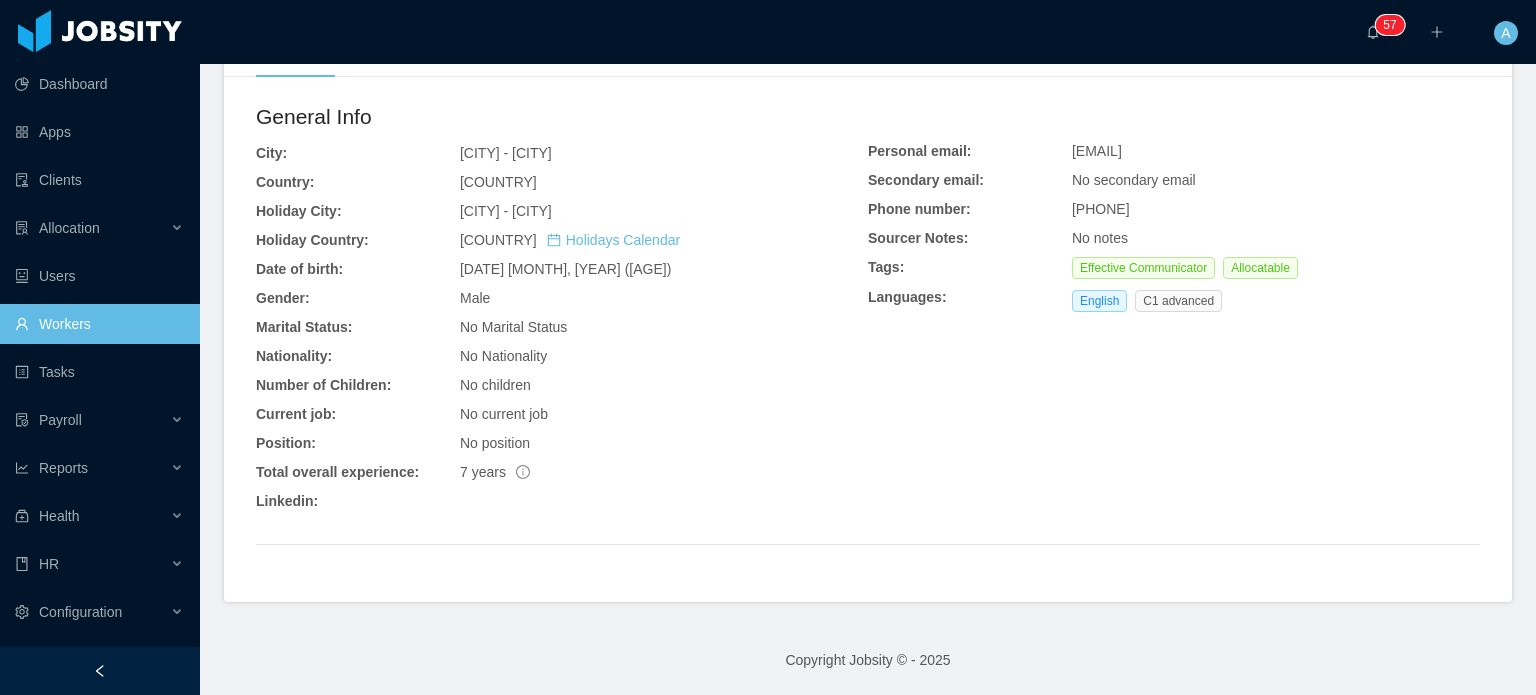 click on "manu201012.mm@gmail.com" at bounding box center (1097, 151) 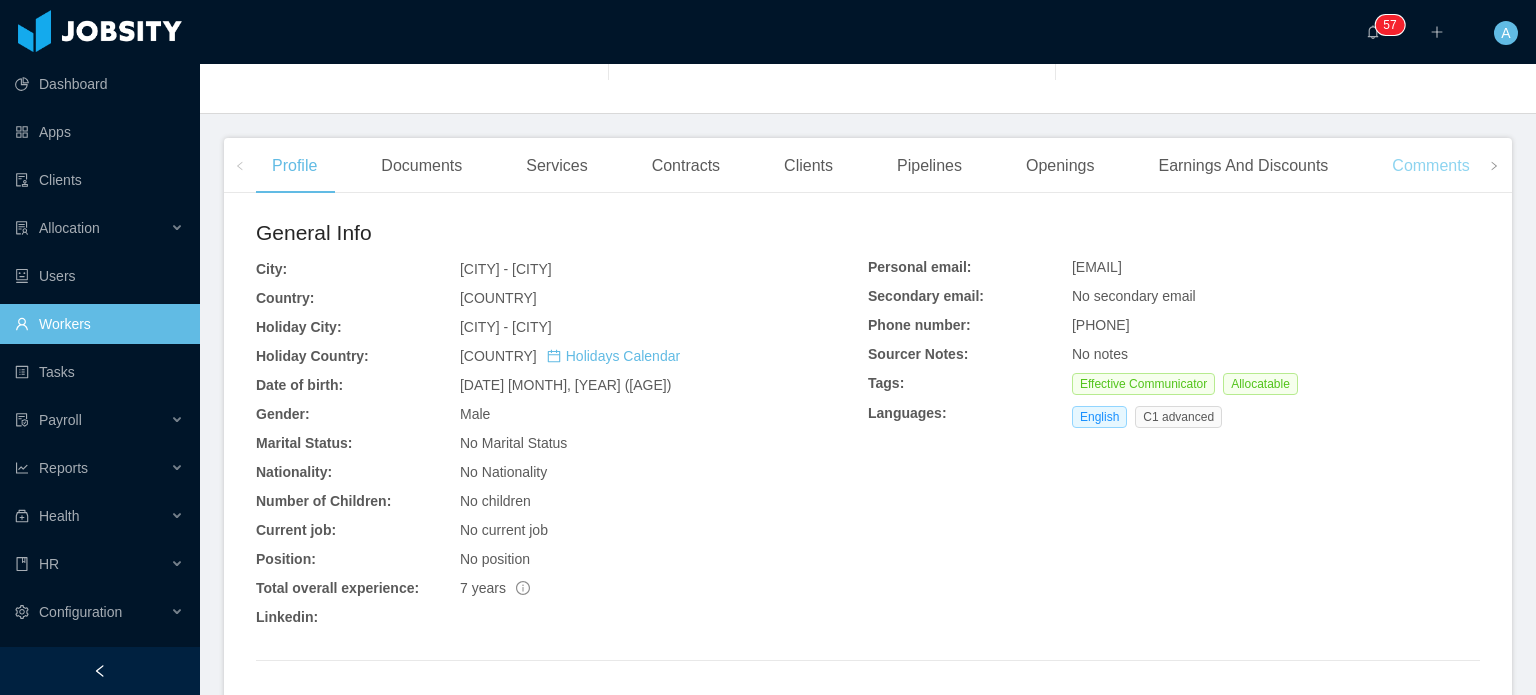 scroll, scrollTop: 450, scrollLeft: 0, axis: vertical 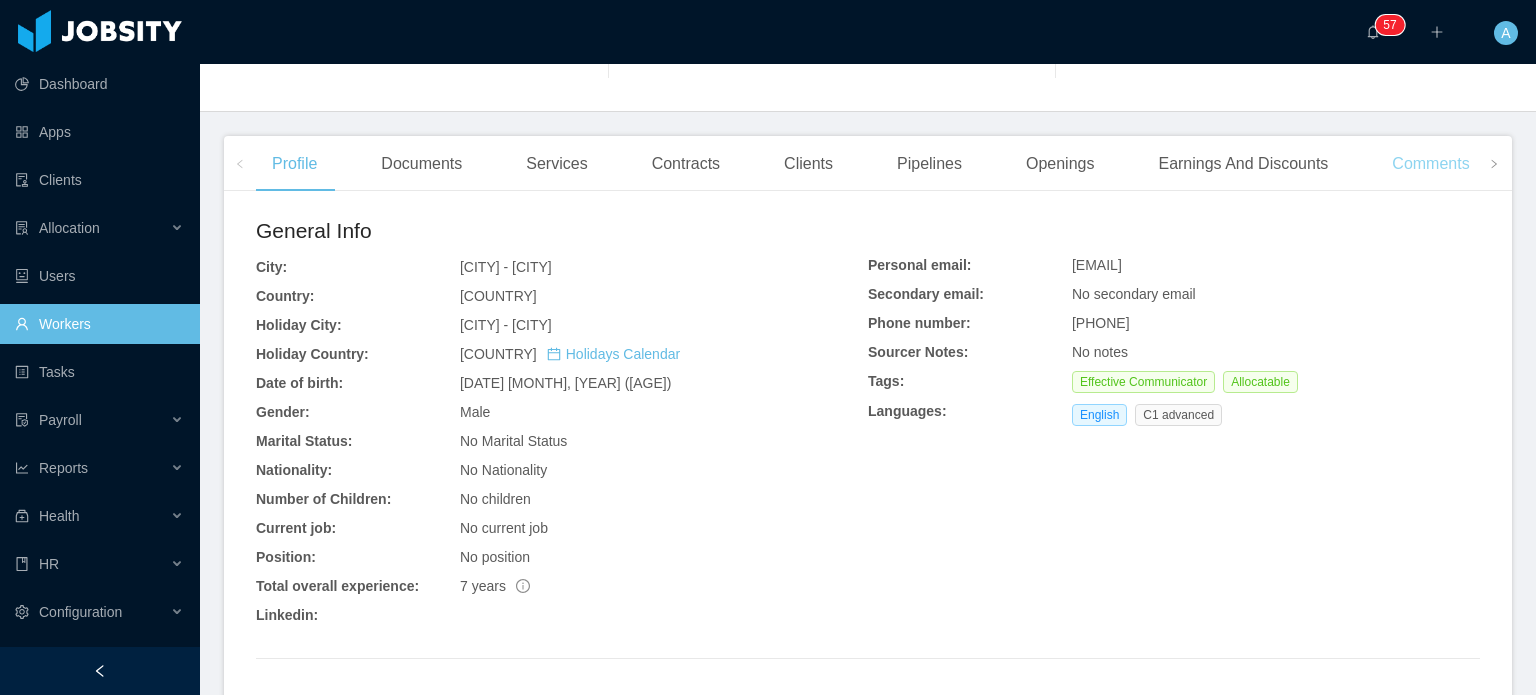 click on "Comments" at bounding box center [1430, 164] 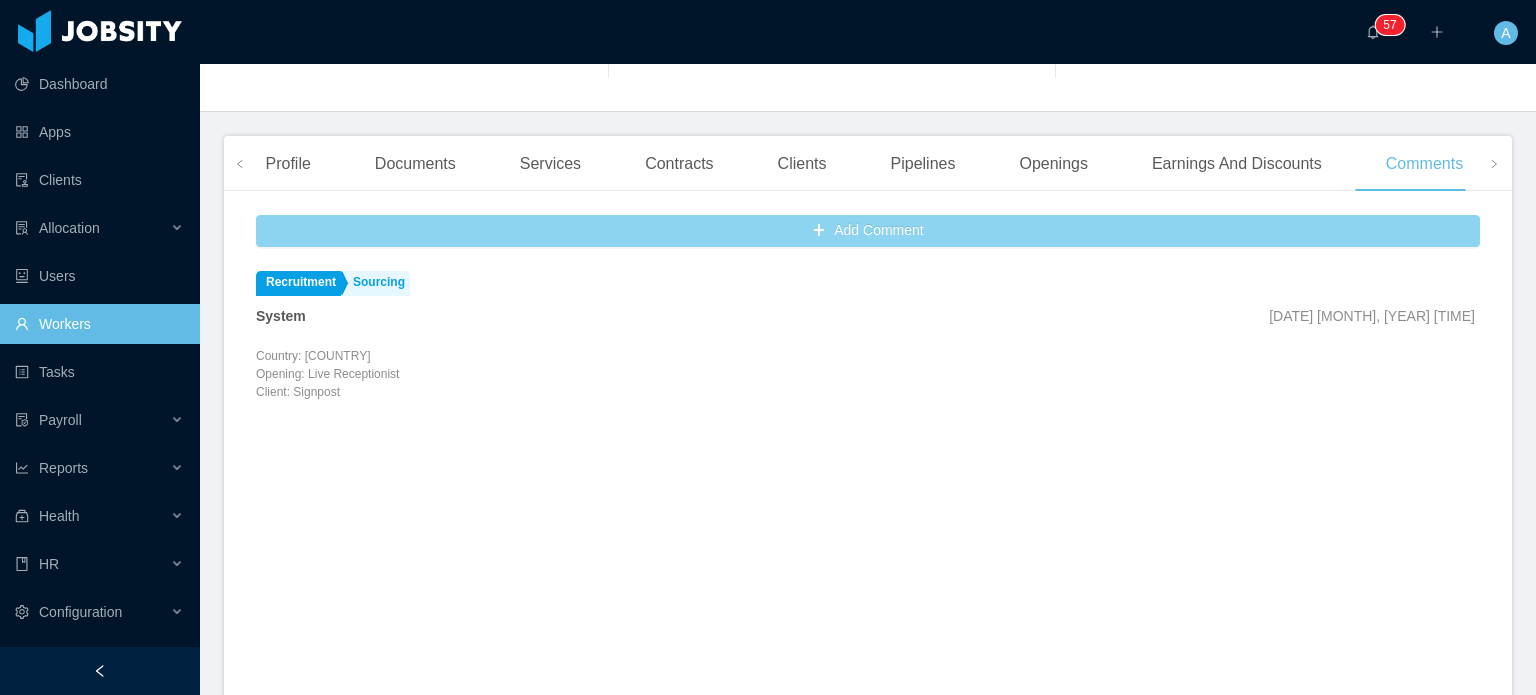 click on "Add Comment" at bounding box center (868, 231) 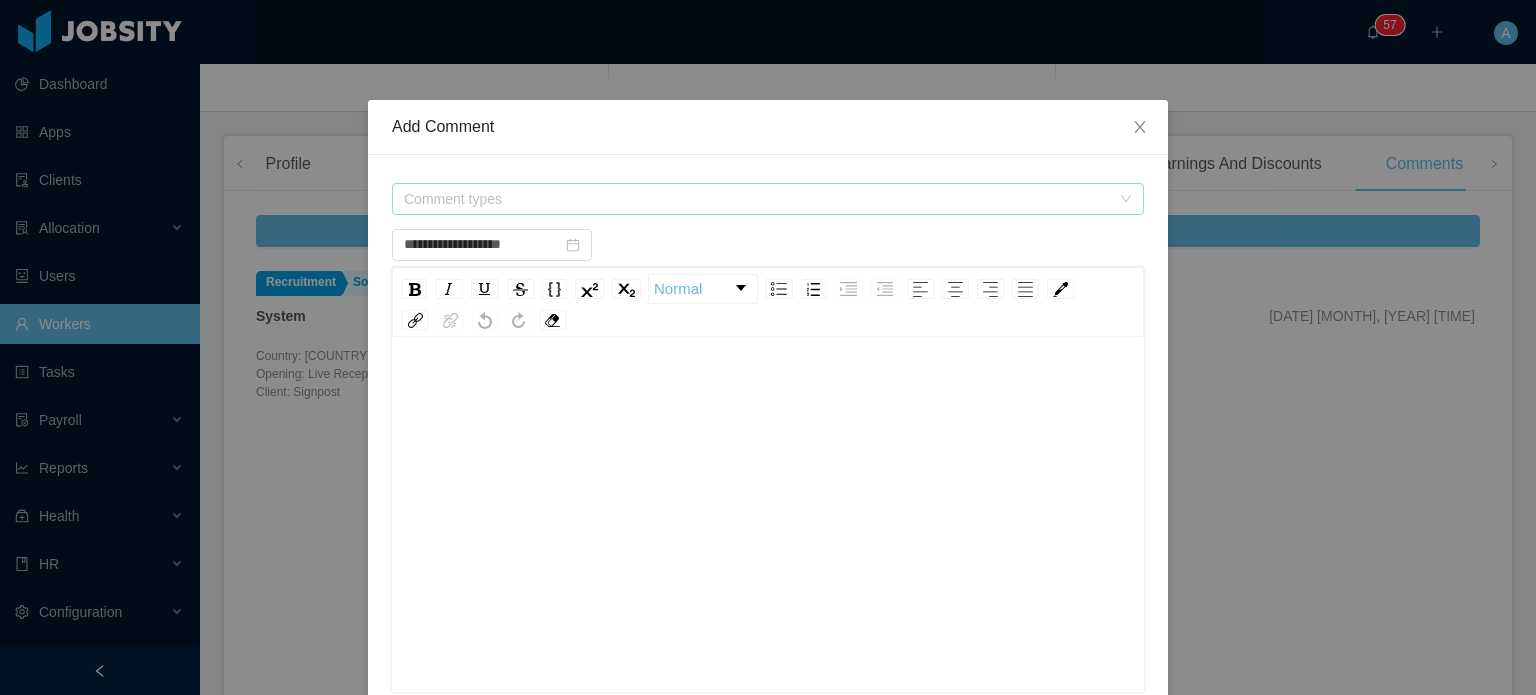 click on "Comment types" at bounding box center [757, 199] 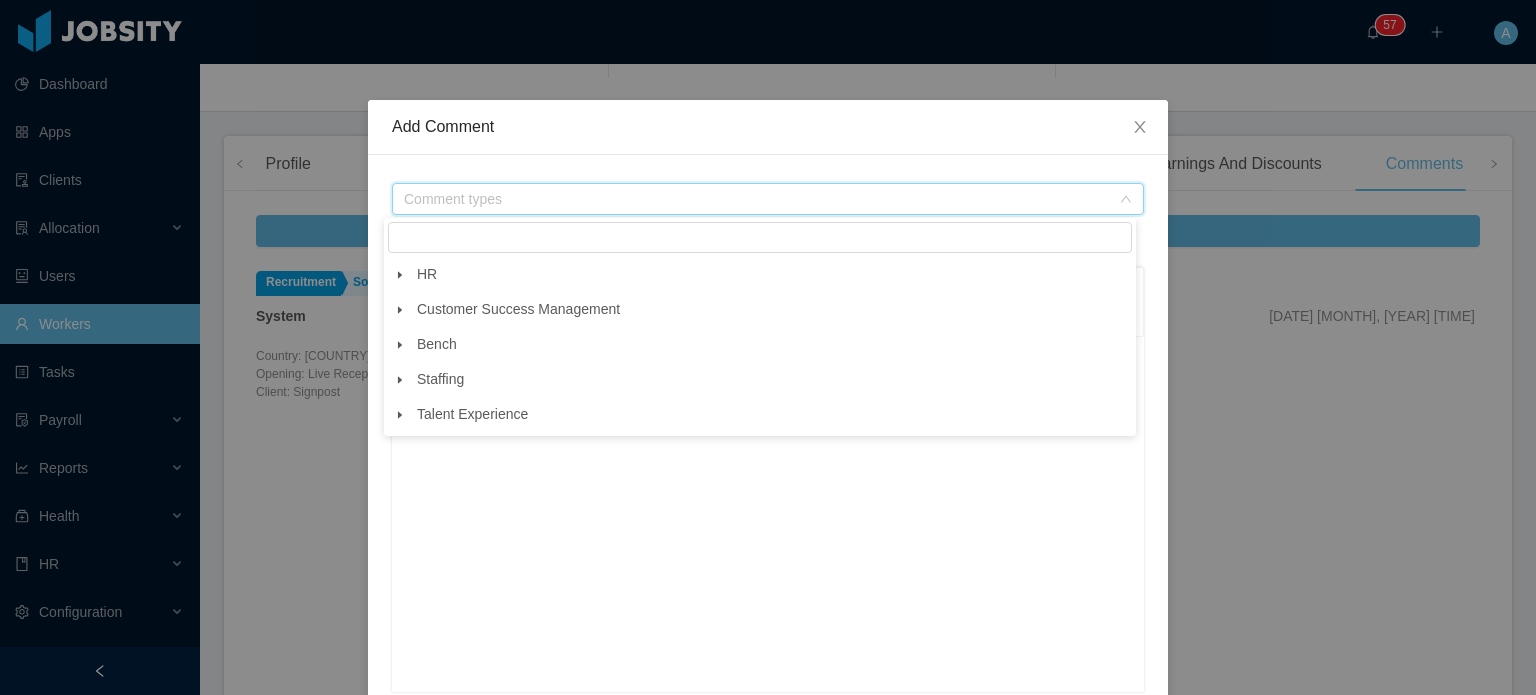 click at bounding box center (400, 310) 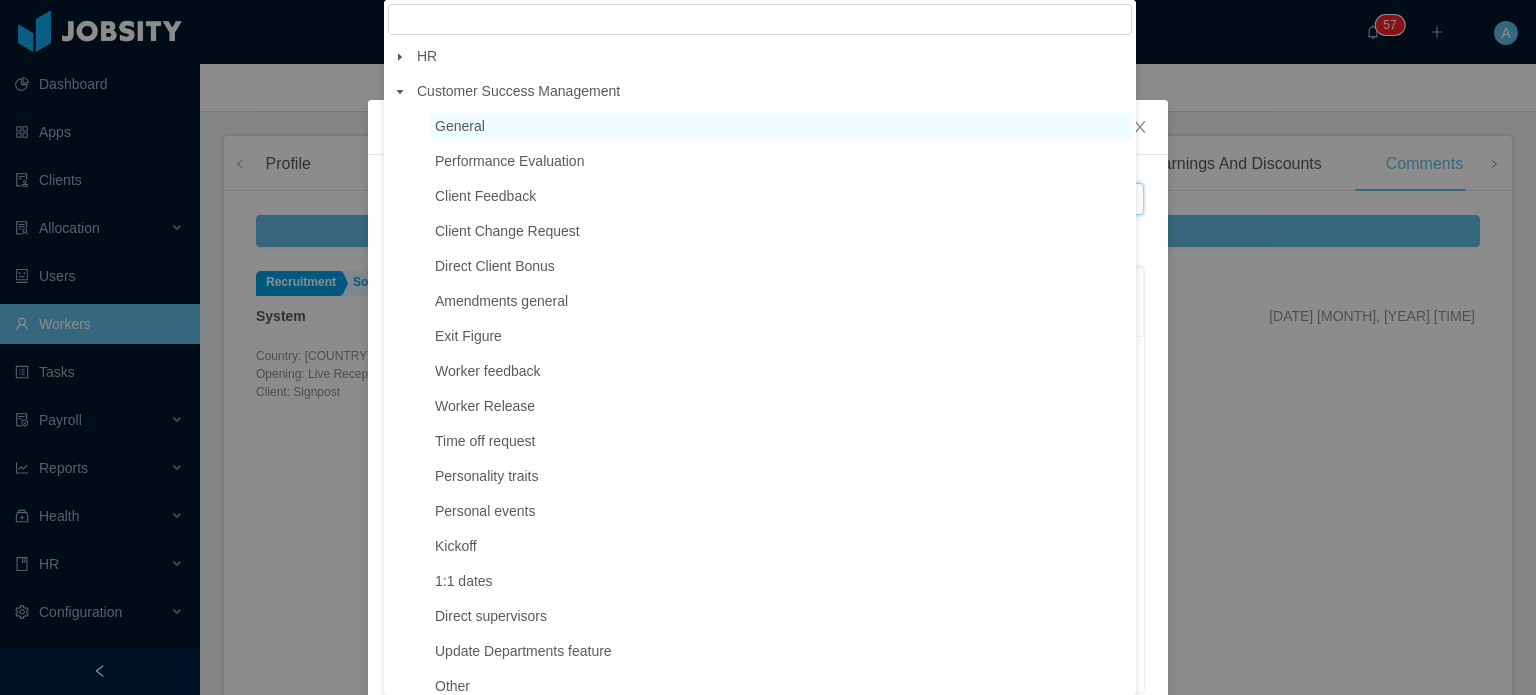 click on "General" at bounding box center [460, 126] 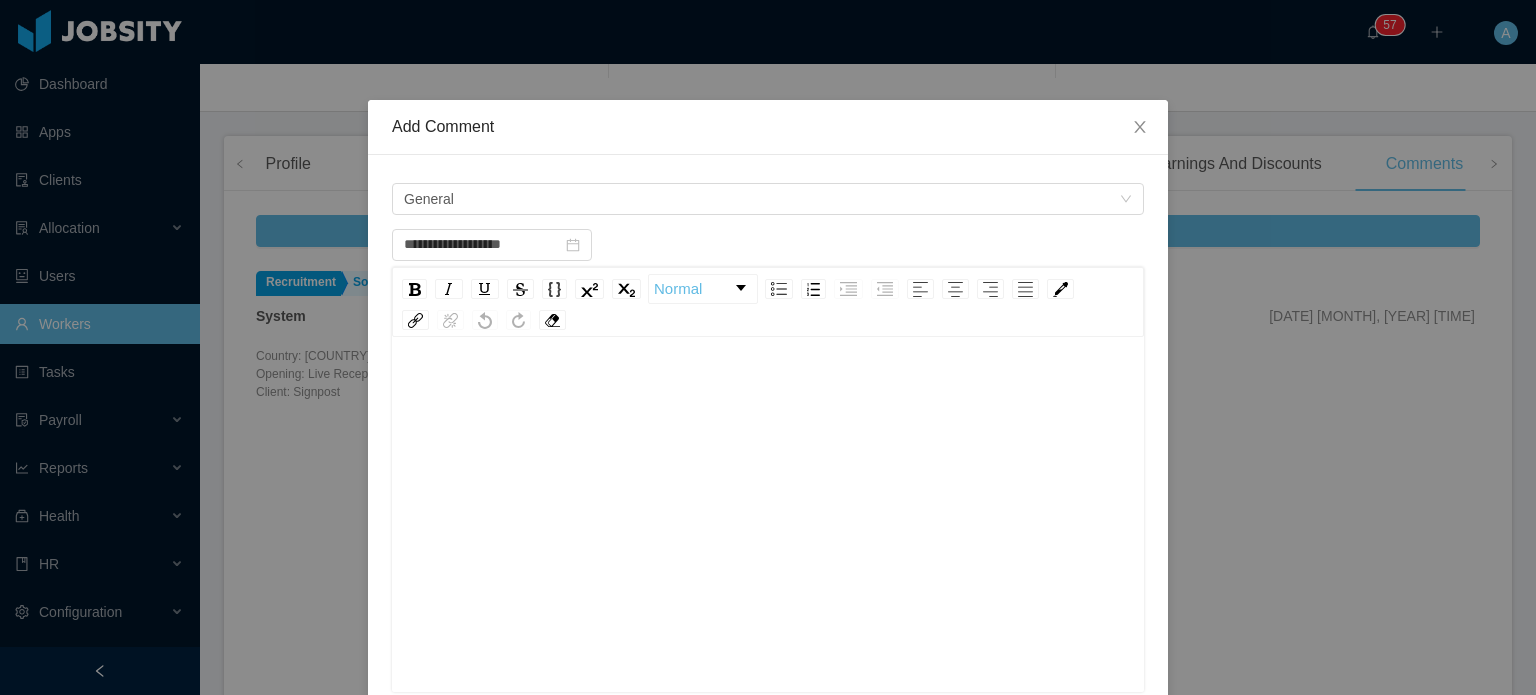 click at bounding box center (768, 391) 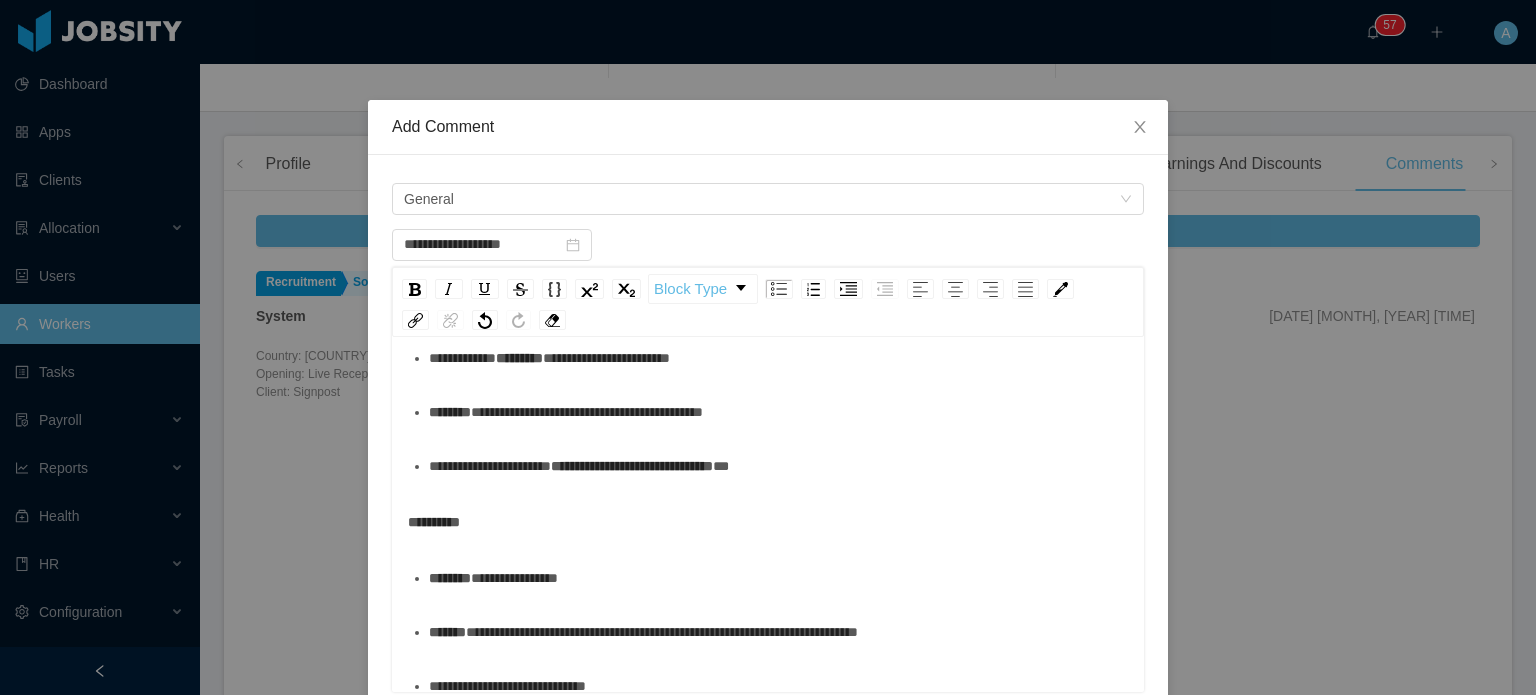 scroll, scrollTop: 144, scrollLeft: 0, axis: vertical 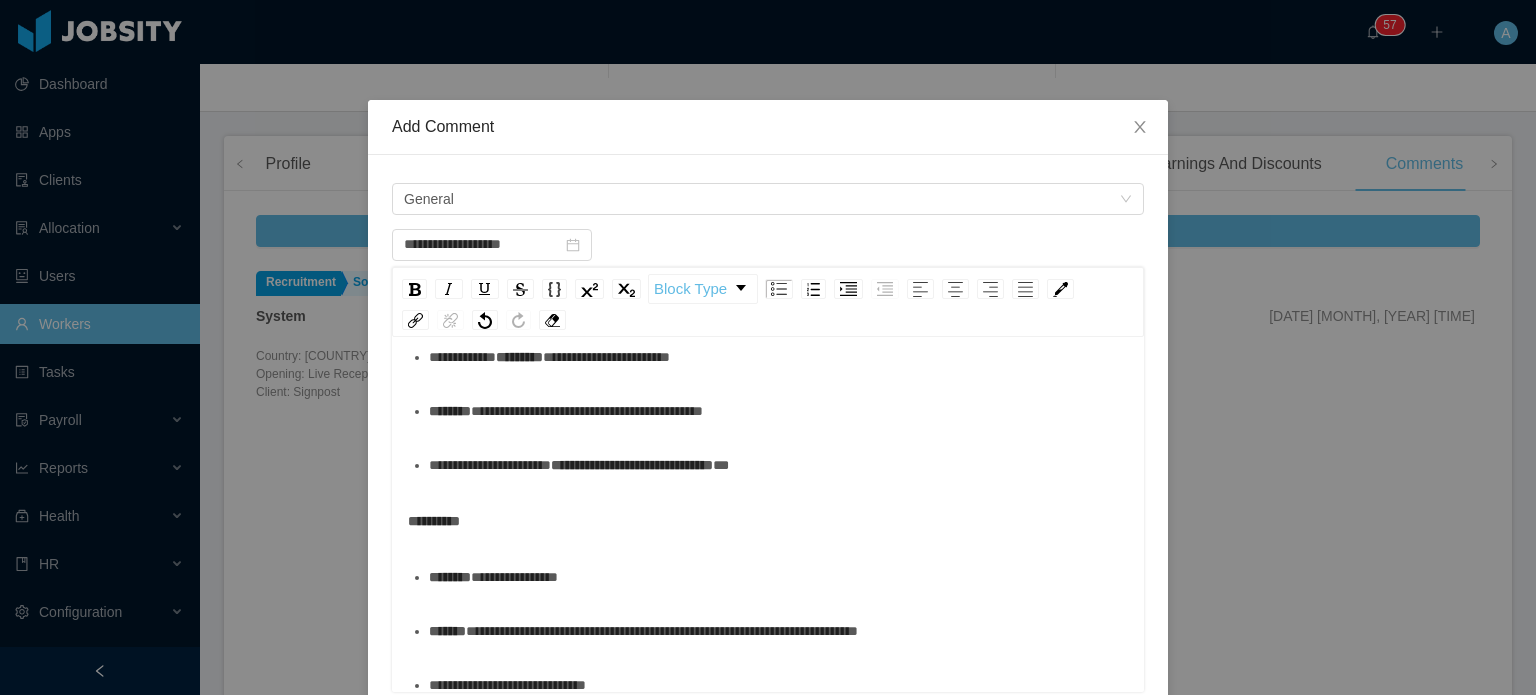 click on "**********" at bounding box center (779, 357) 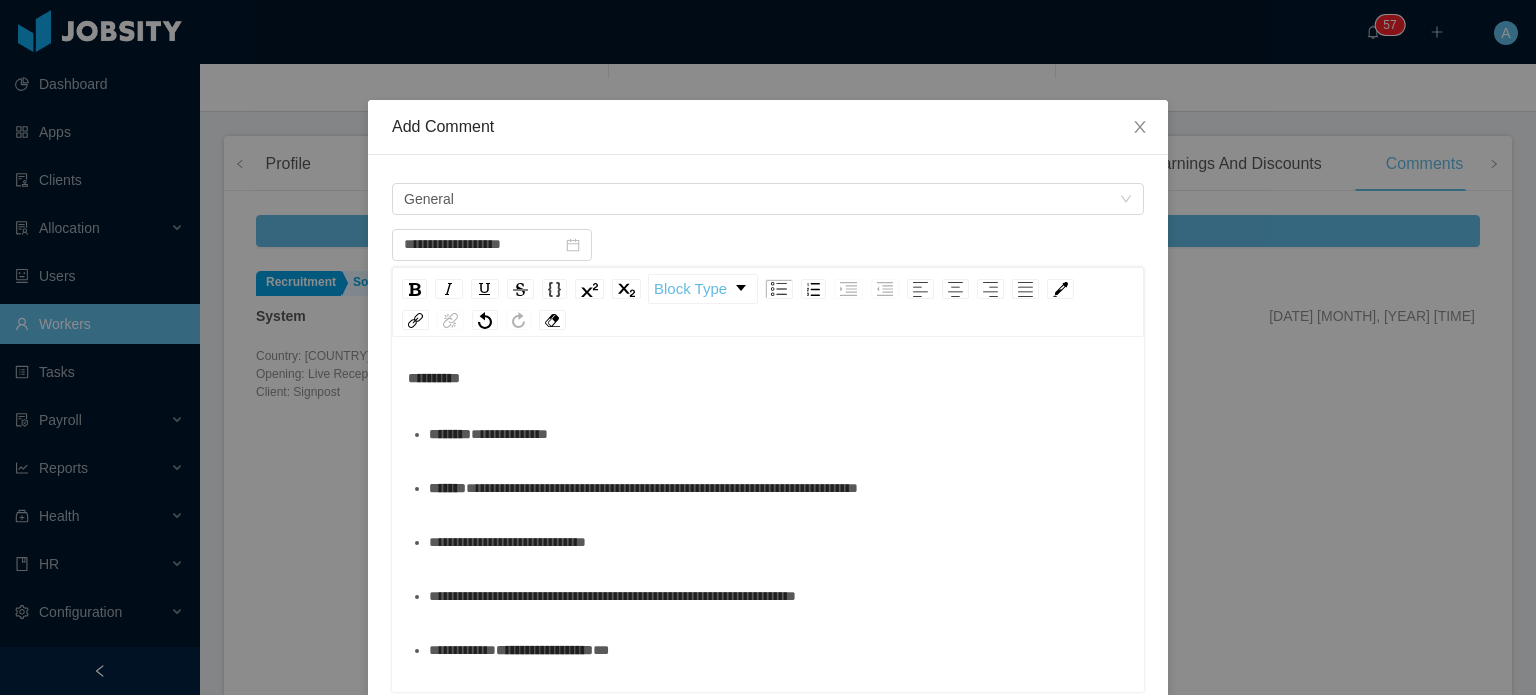 scroll, scrollTop: 288, scrollLeft: 0, axis: vertical 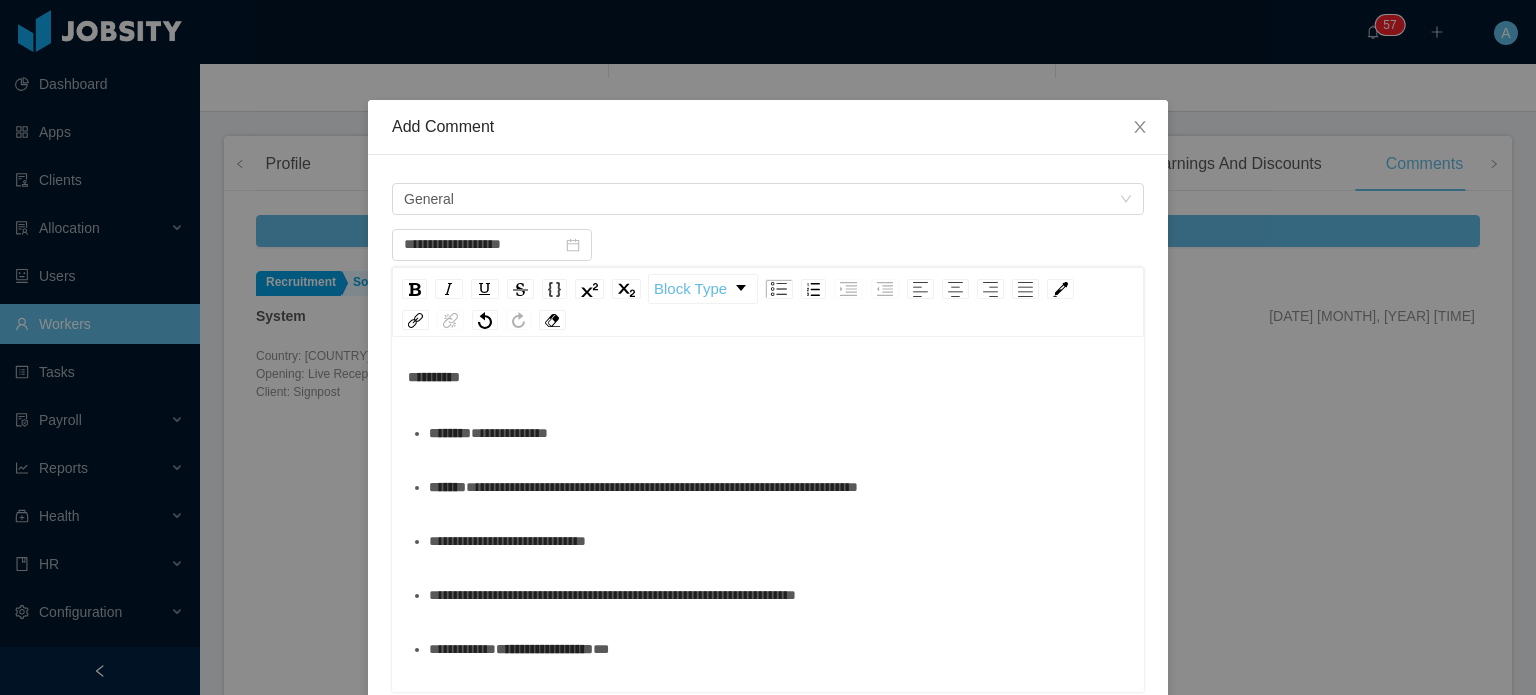 click on "**********" at bounding box center (779, 487) 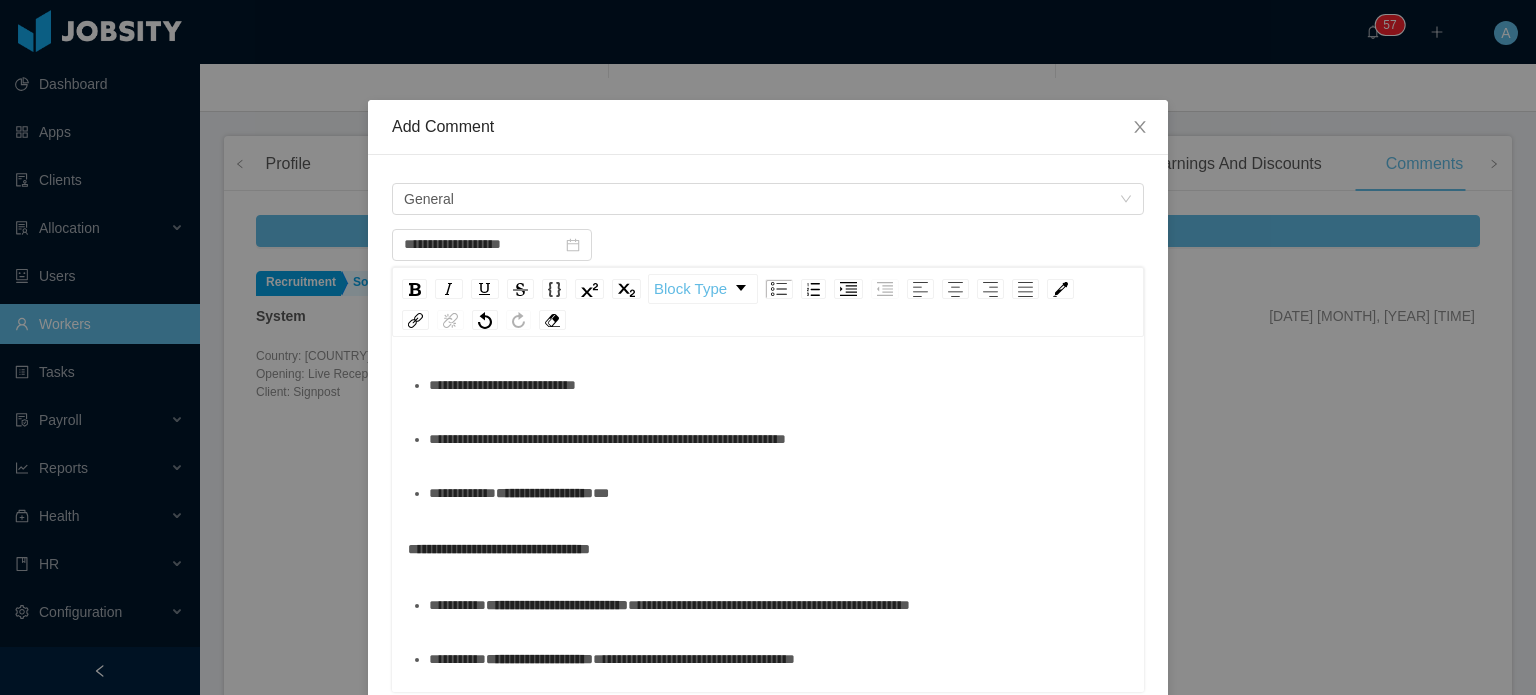 scroll, scrollTop: 446, scrollLeft: 0, axis: vertical 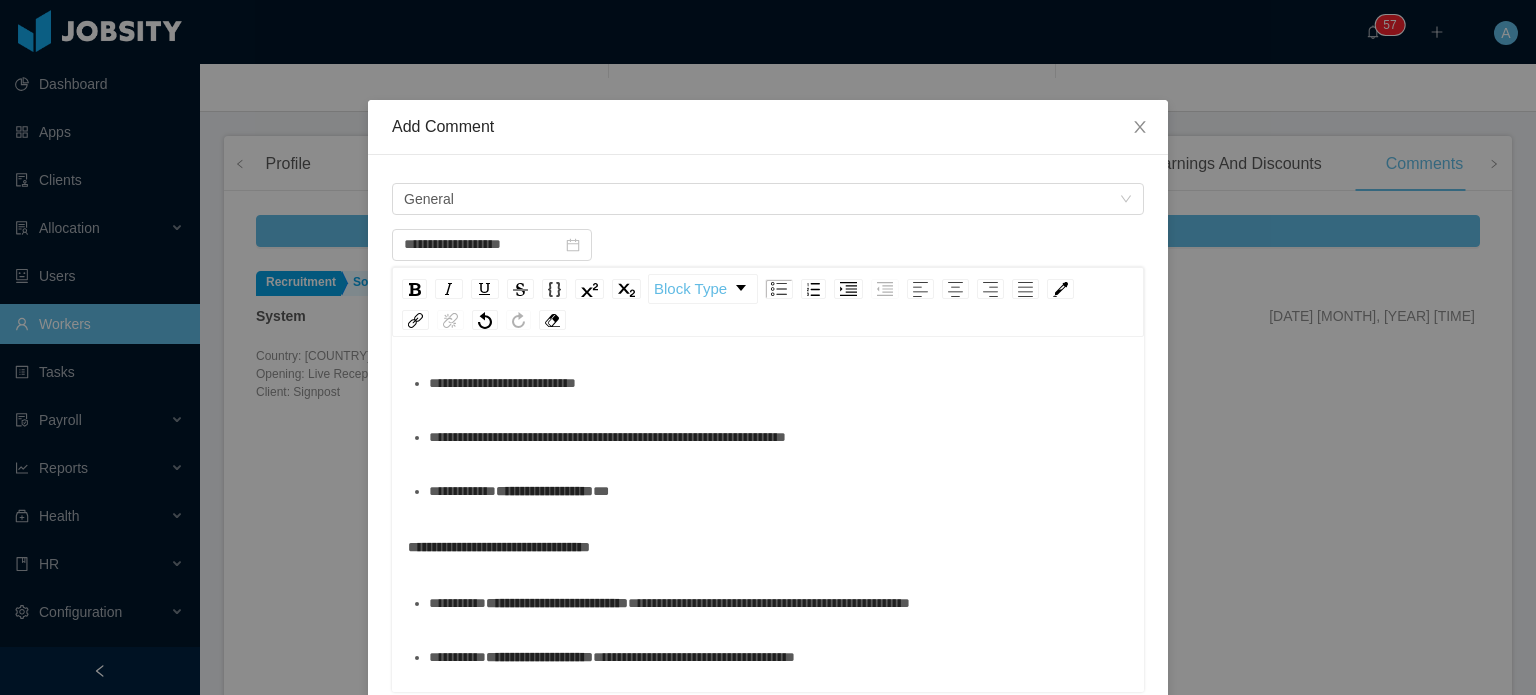 click on "**********" at bounding box center (779, 491) 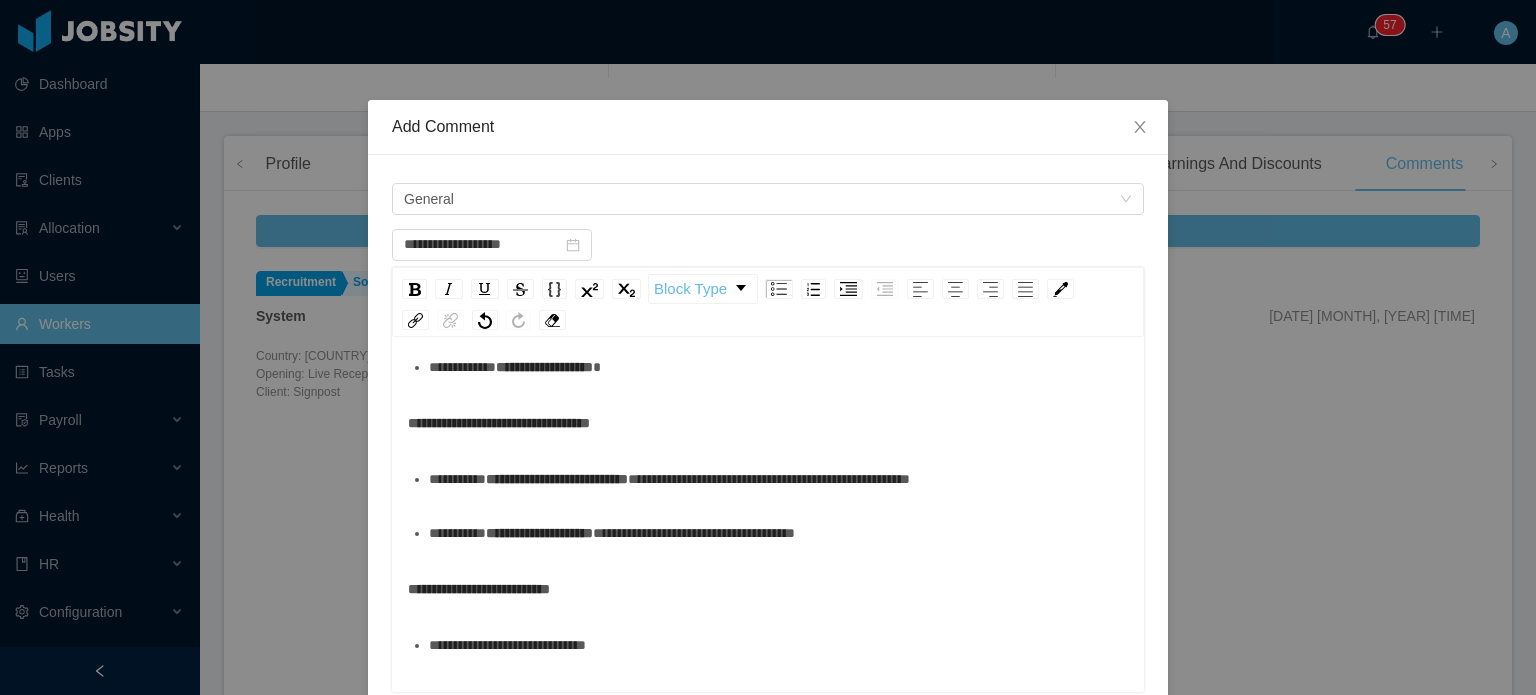 scroll, scrollTop: 571, scrollLeft: 0, axis: vertical 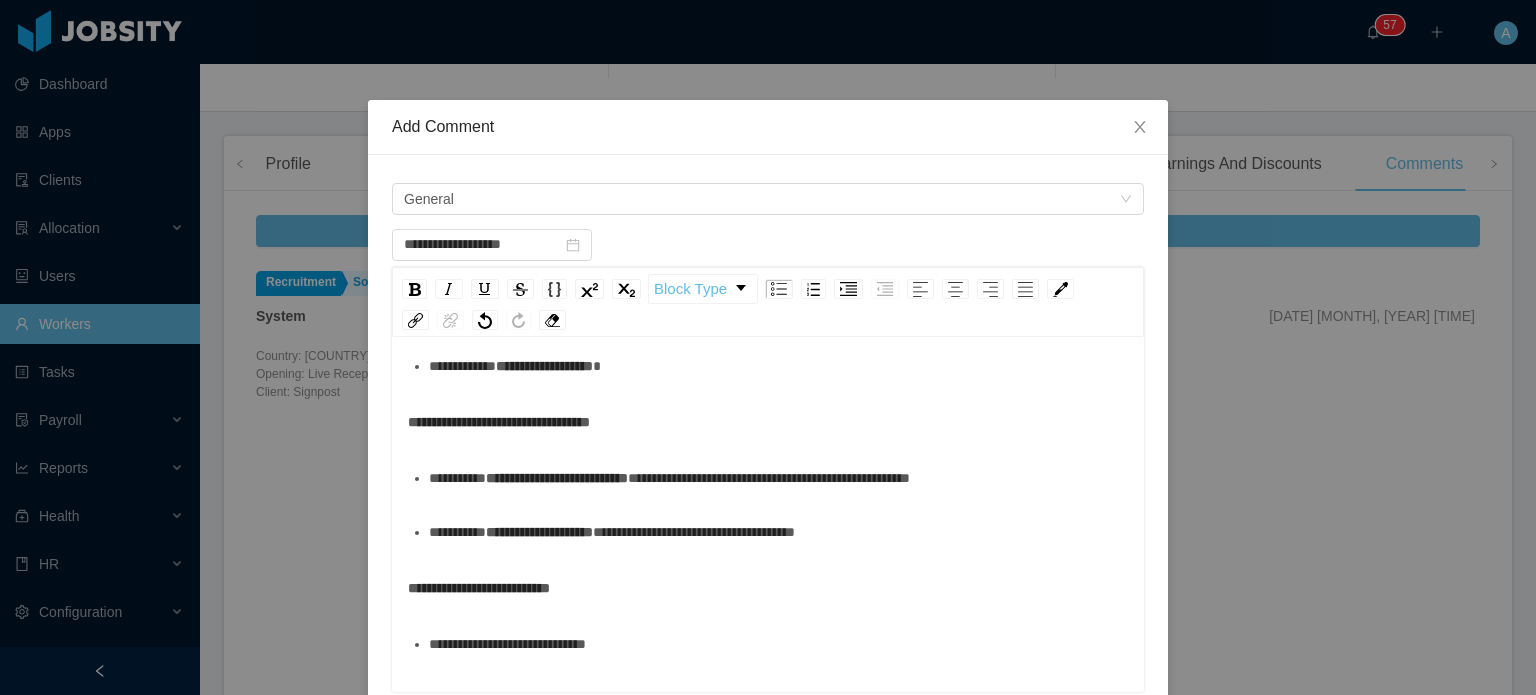 click on "**********" at bounding box center [768, 505] 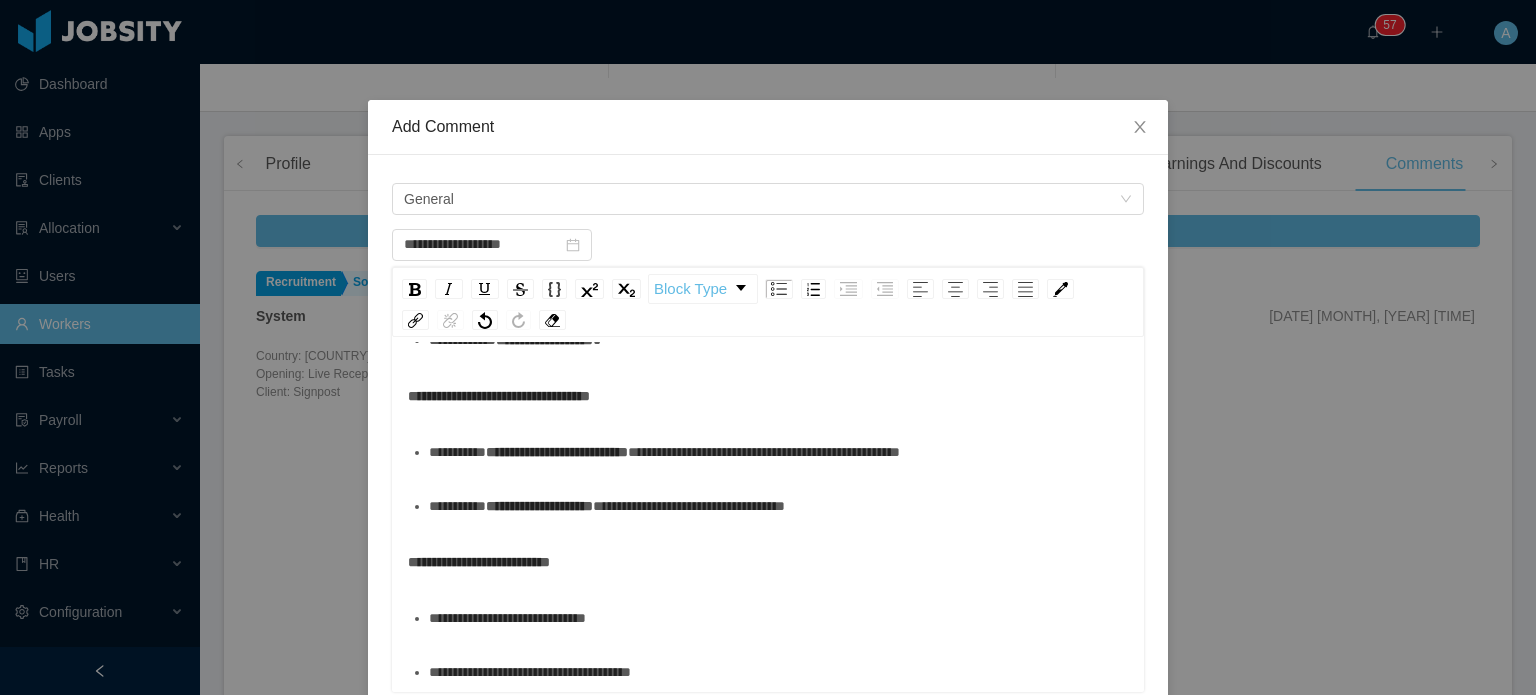 scroll, scrollTop: 596, scrollLeft: 0, axis: vertical 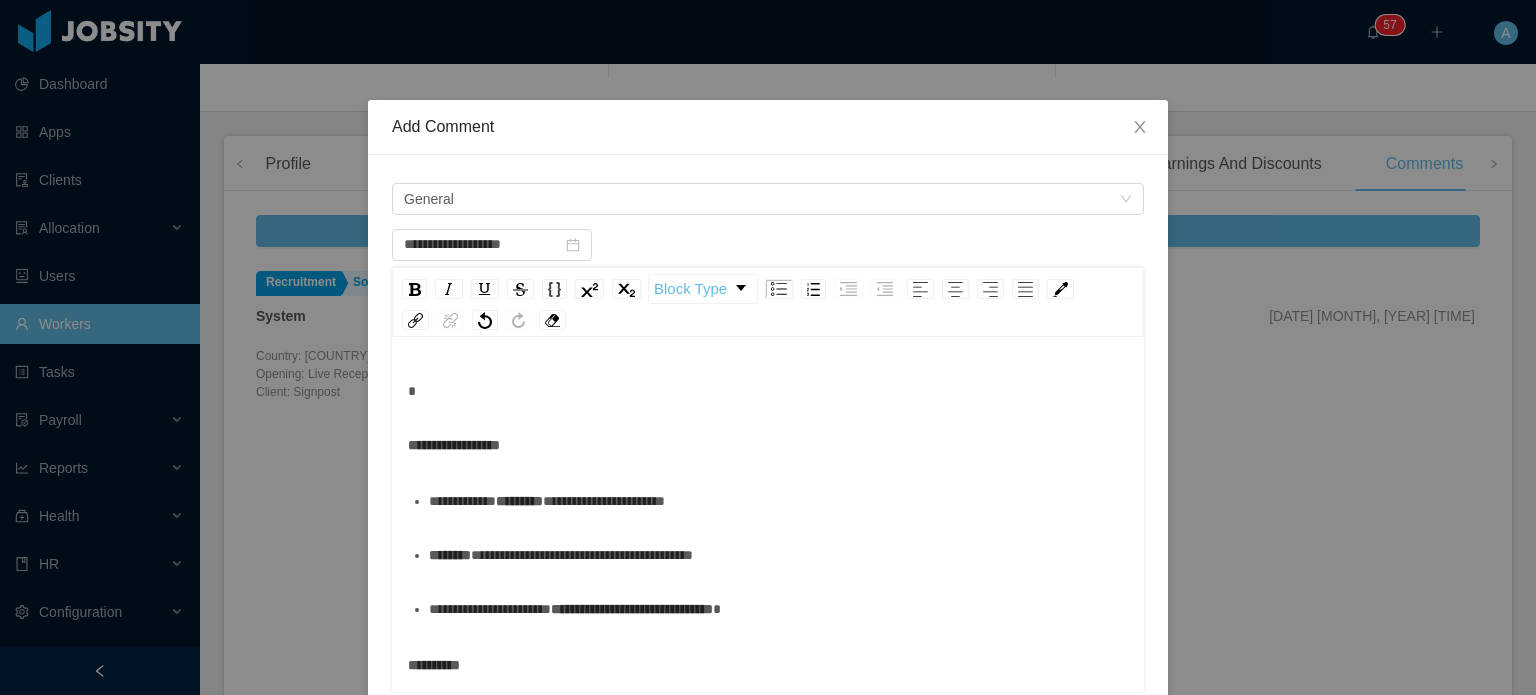 click on "**********" at bounding box center [768, 830] 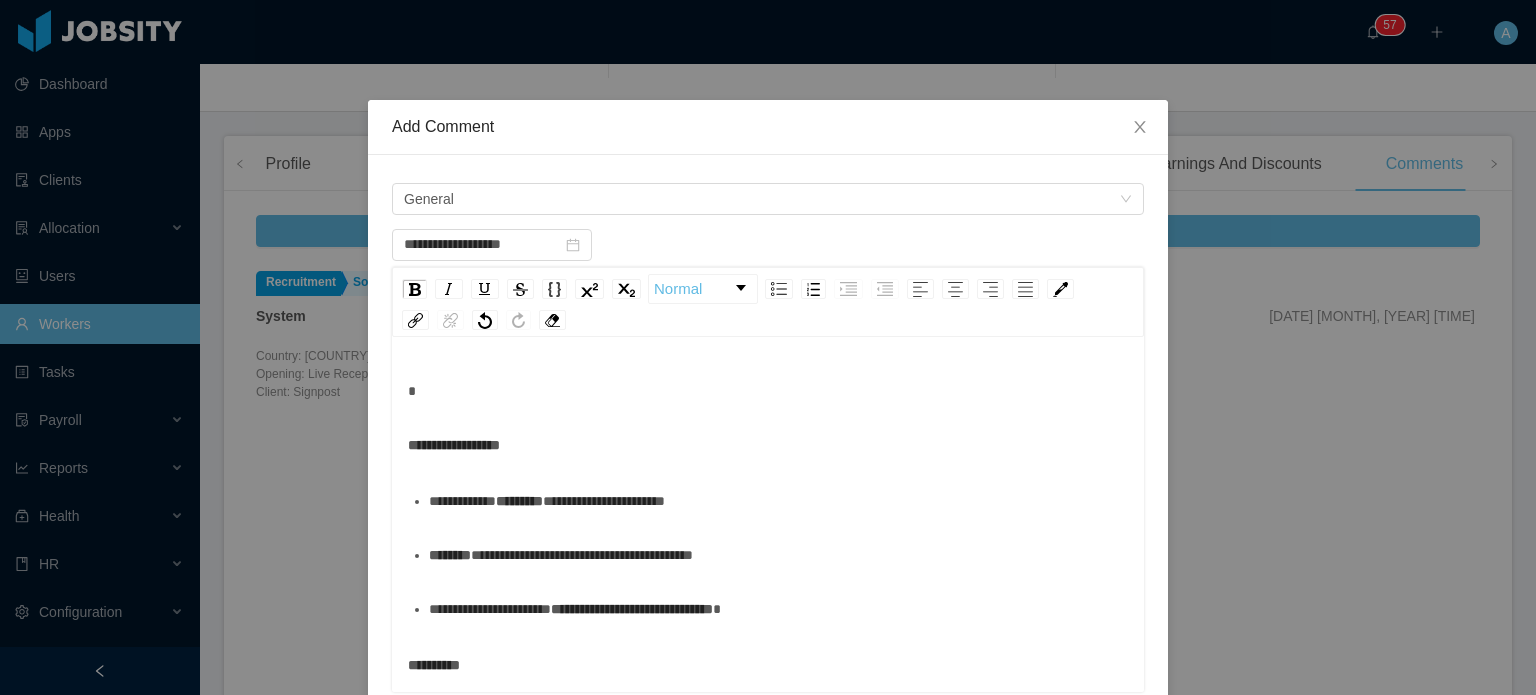 click on "**********" at bounding box center (454, 445) 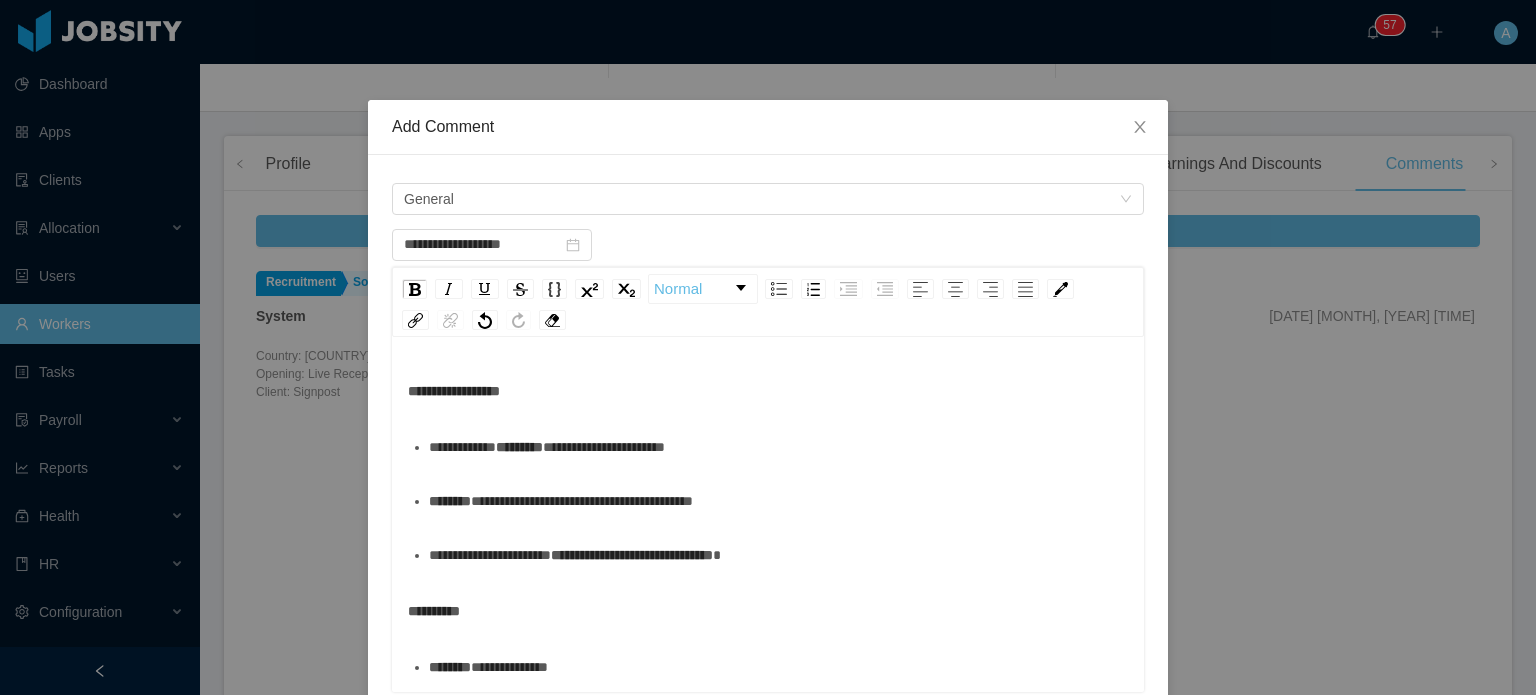 scroll, scrollTop: 542, scrollLeft: 0, axis: vertical 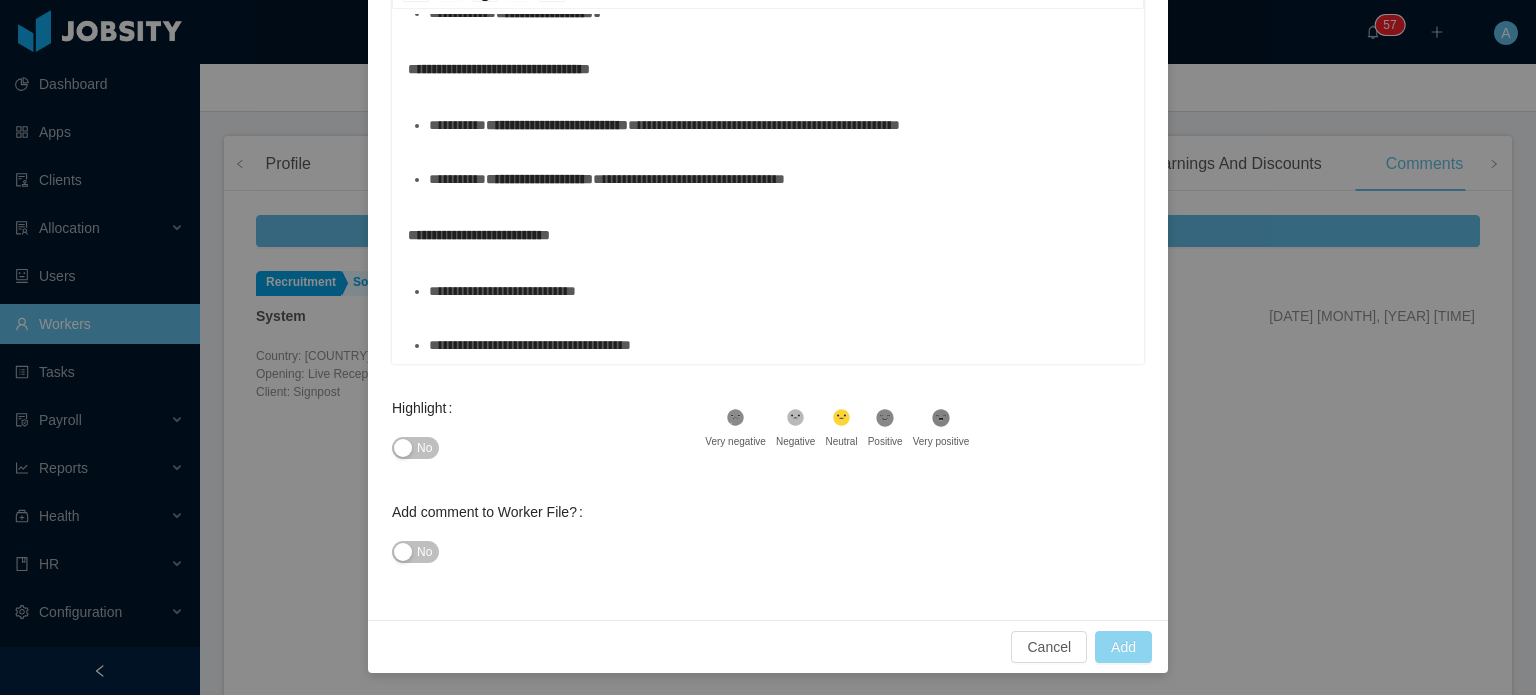 type on "**********" 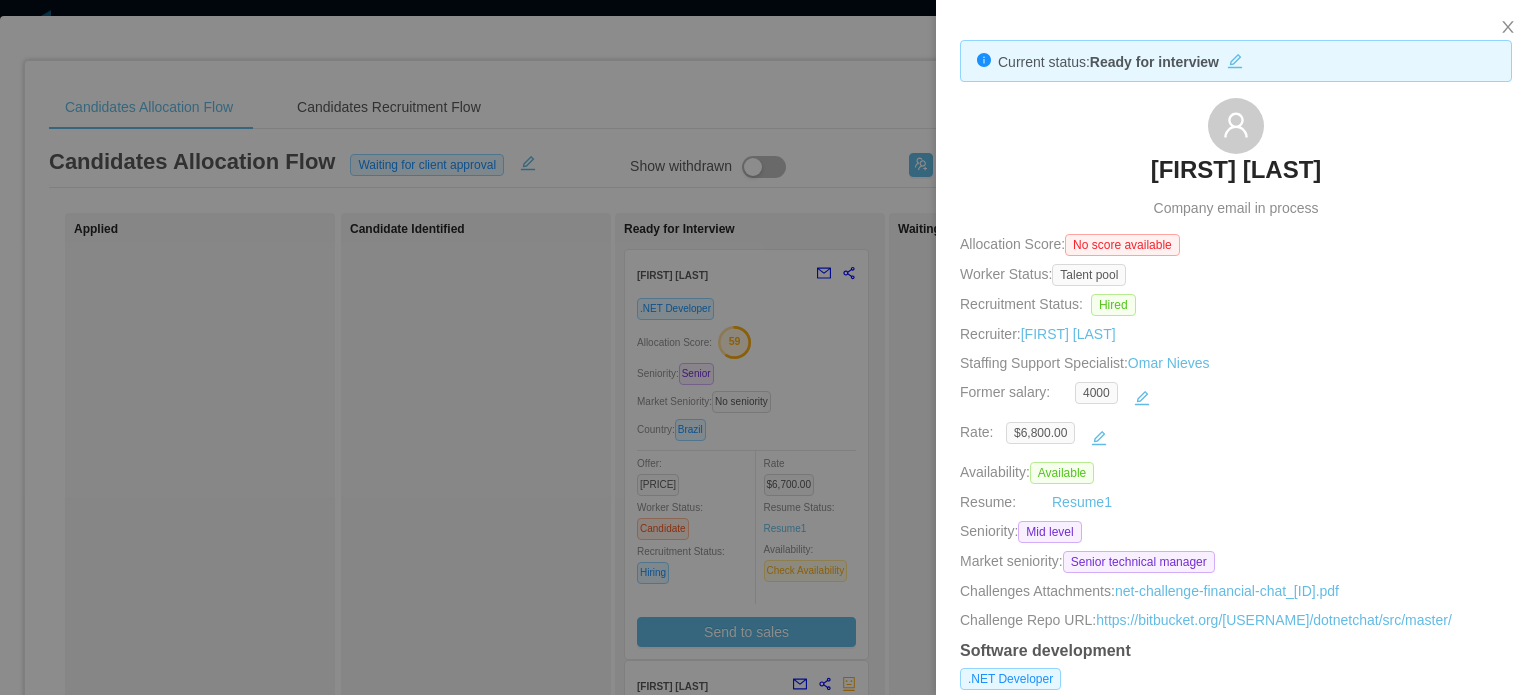 scroll, scrollTop: 0, scrollLeft: 0, axis: both 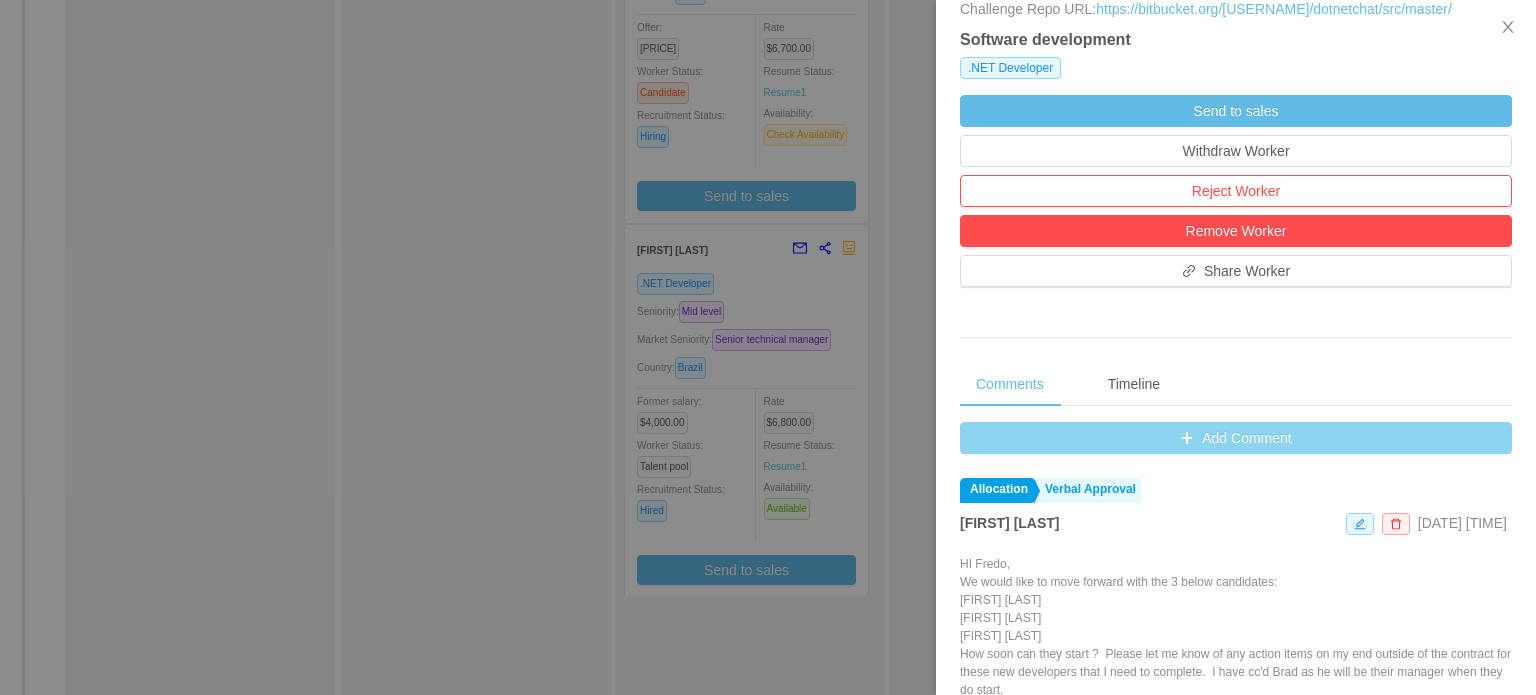 click on "Add Comment" at bounding box center (1236, 438) 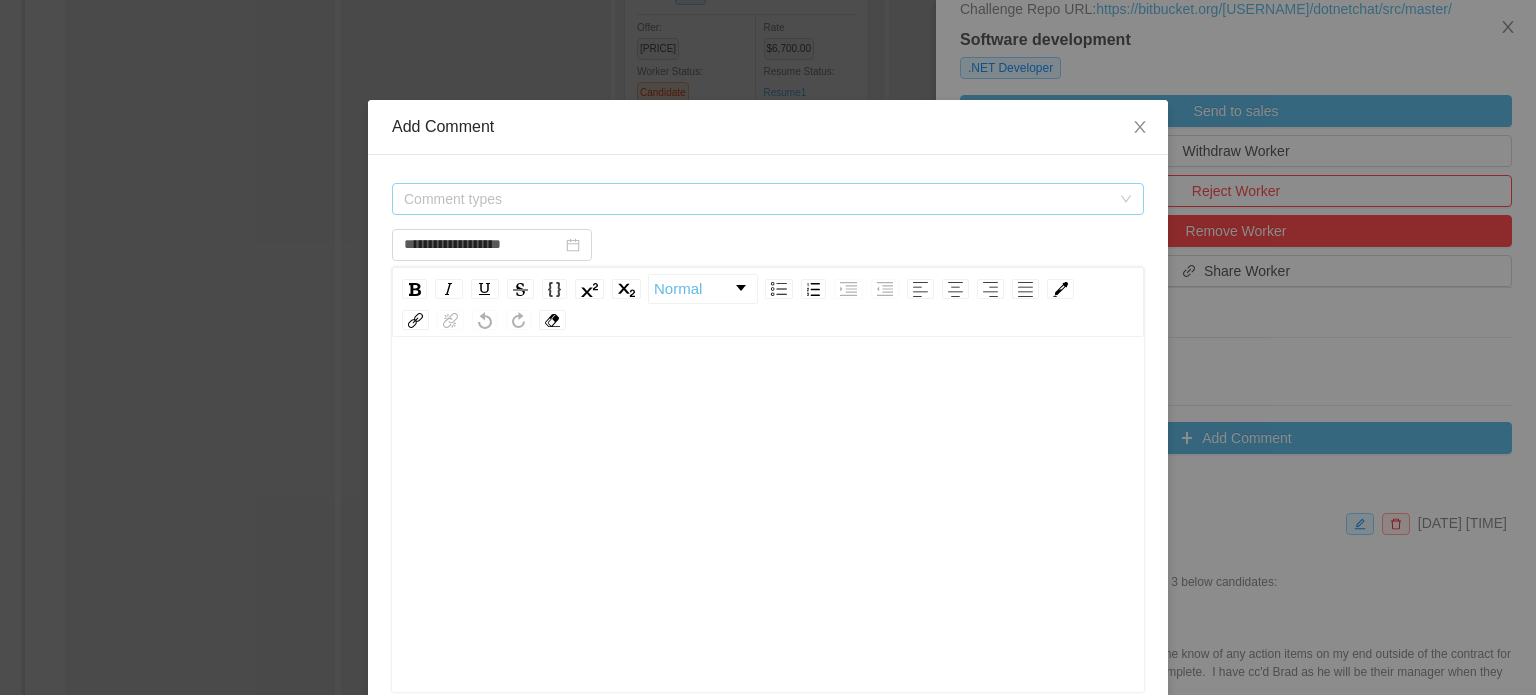 click on "Comment types" at bounding box center (757, 199) 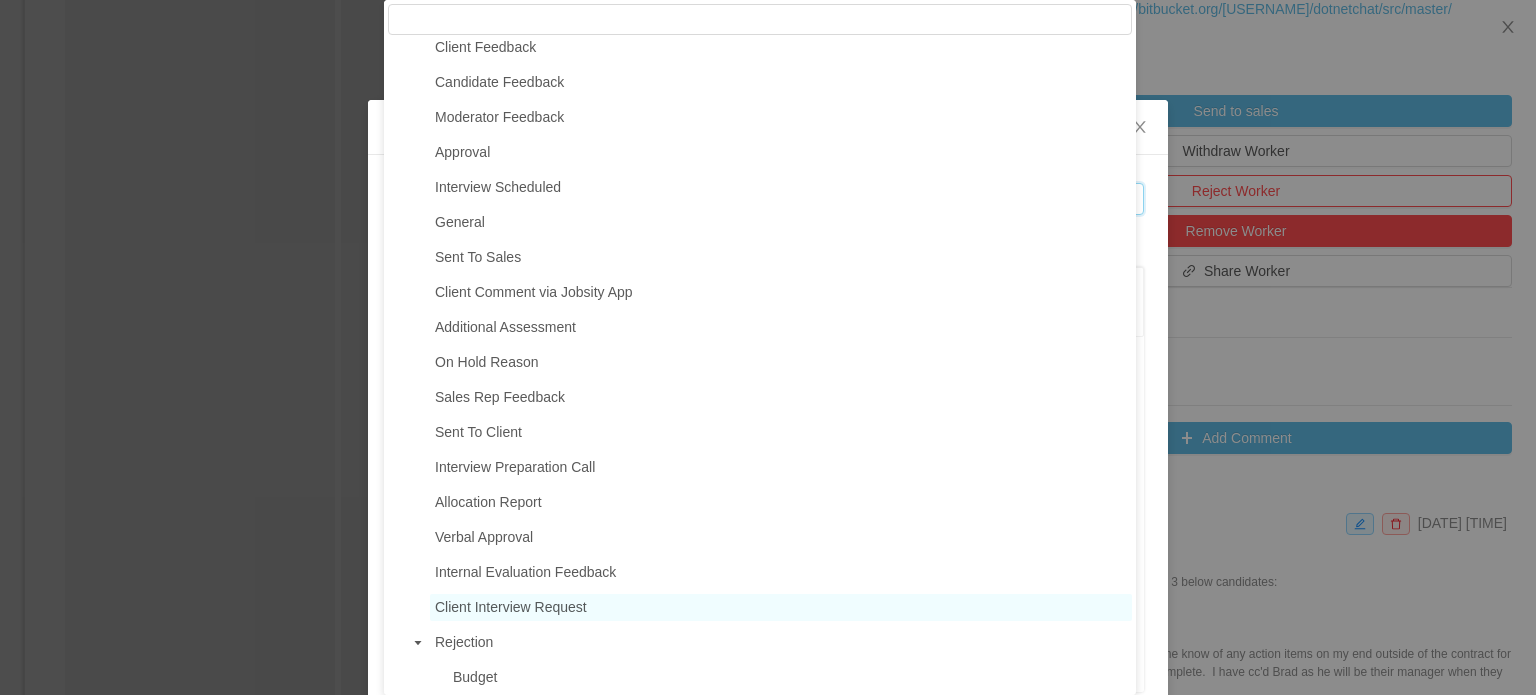 scroll, scrollTop: 0, scrollLeft: 0, axis: both 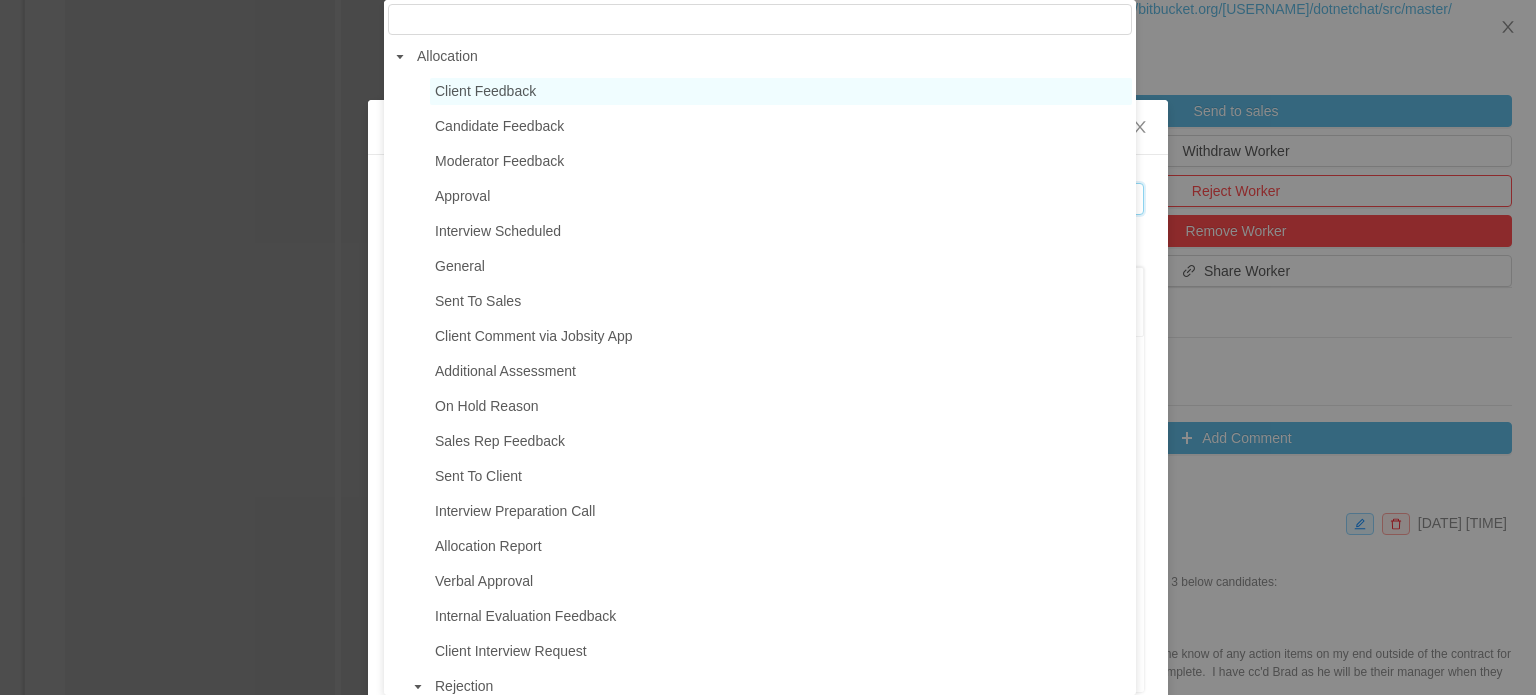 click on "Client Feedback" at bounding box center (781, 91) 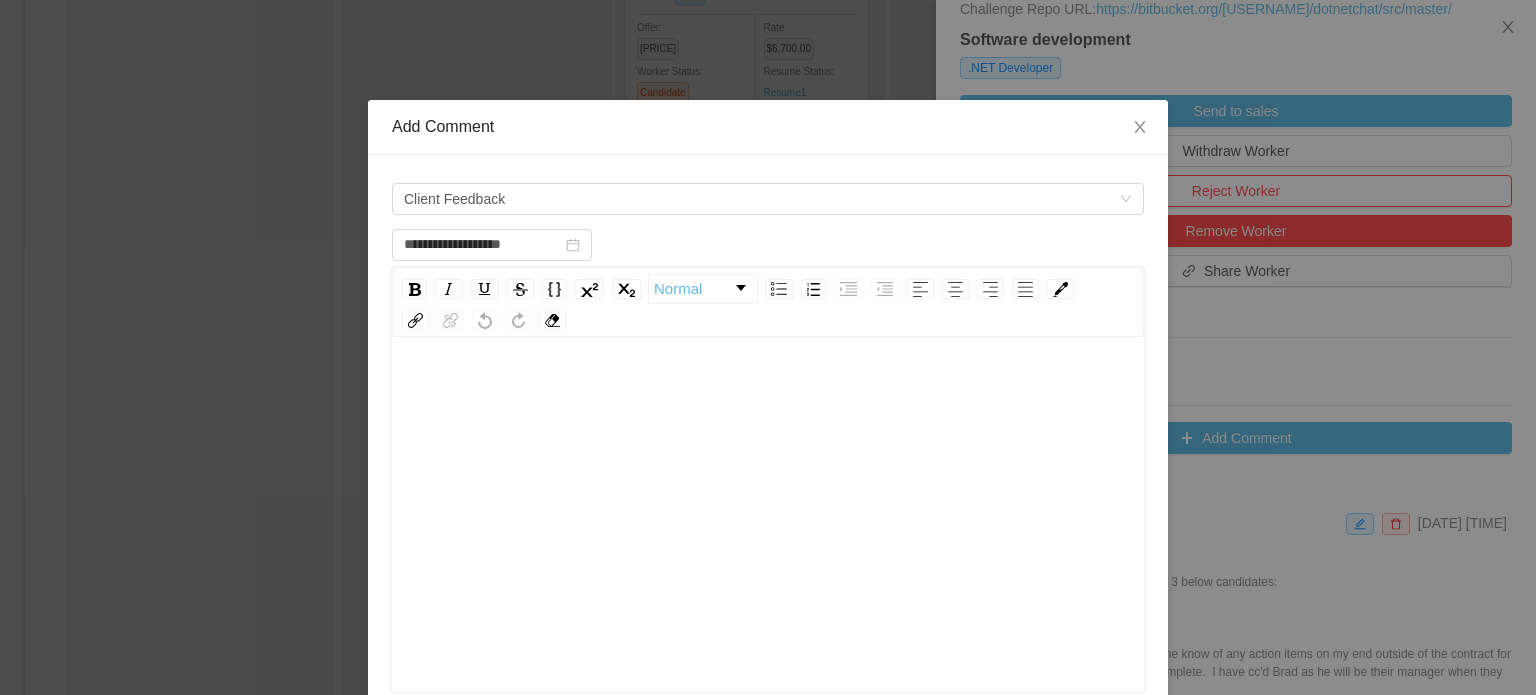 click at bounding box center (768, 517) 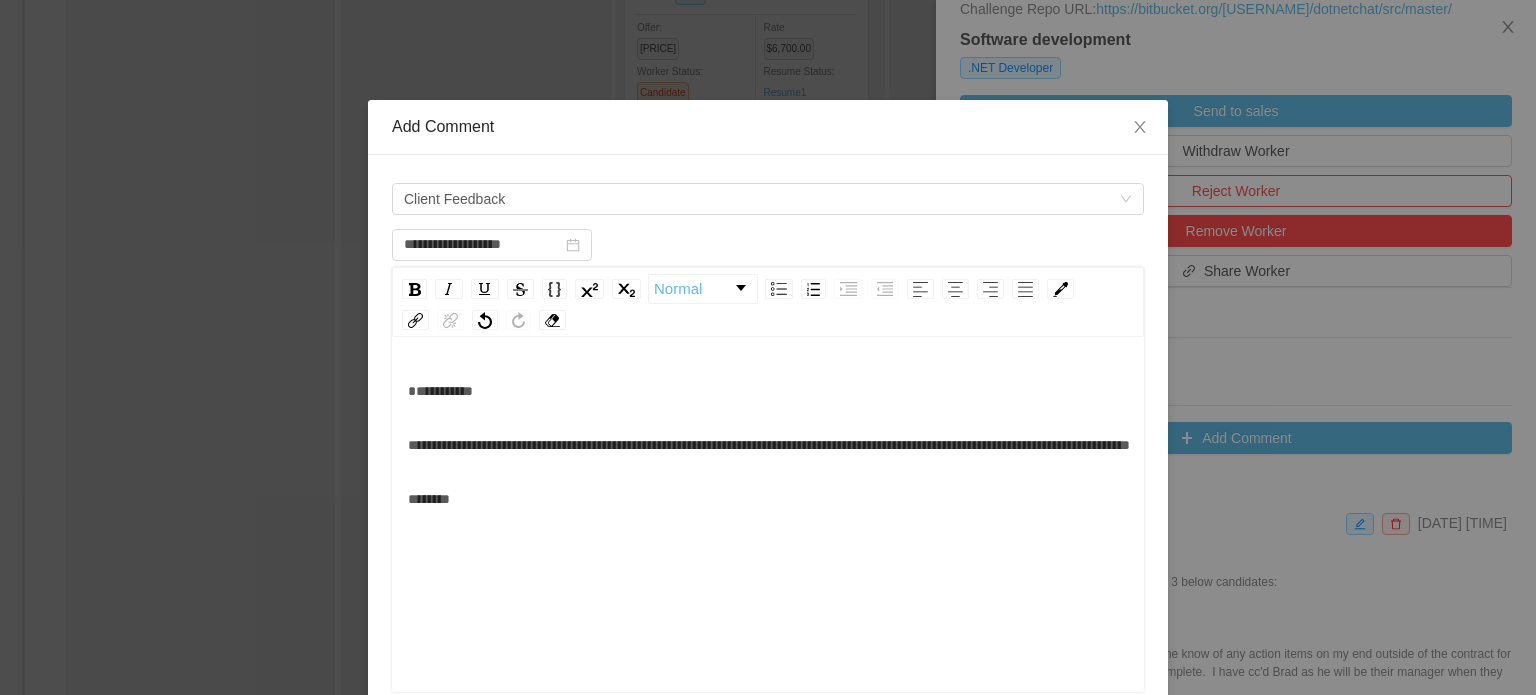 click on "*********" at bounding box center (768, 391) 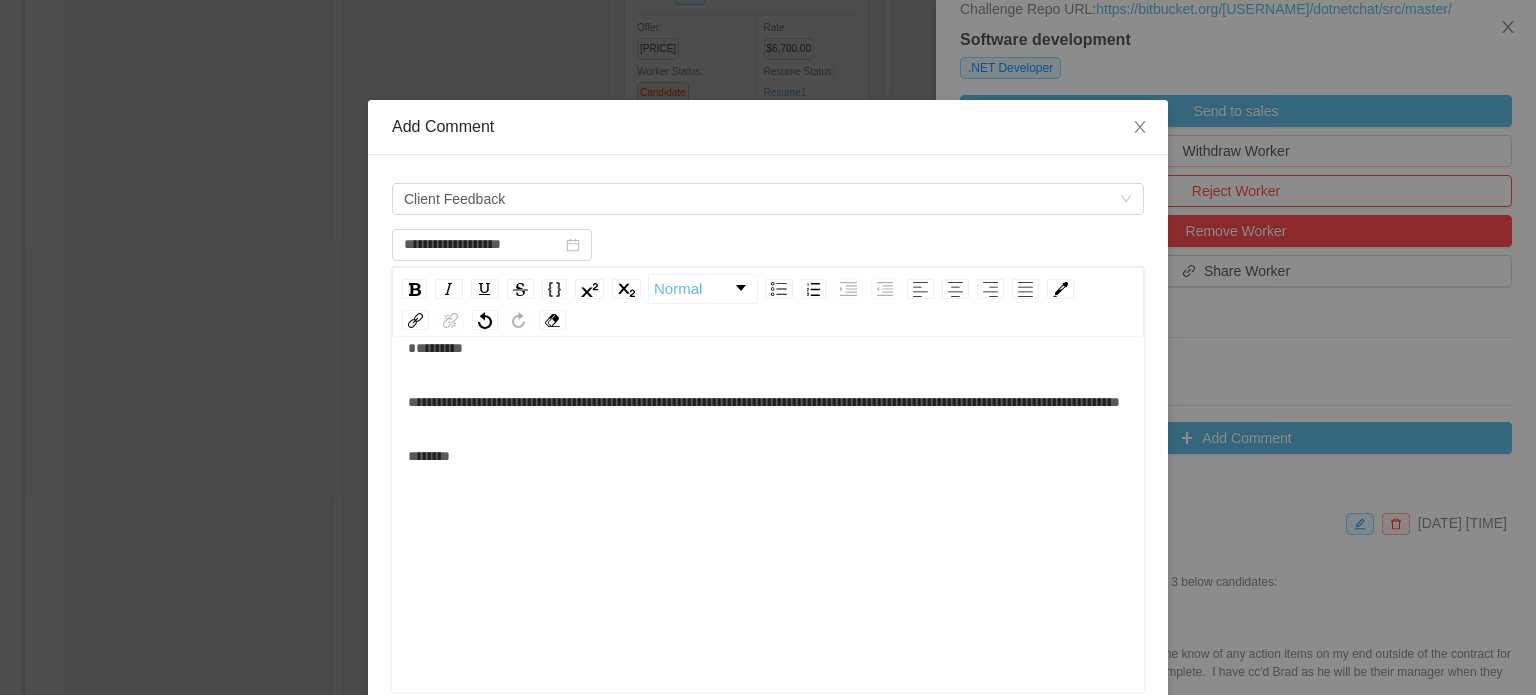 scroll, scrollTop: 44, scrollLeft: 0, axis: vertical 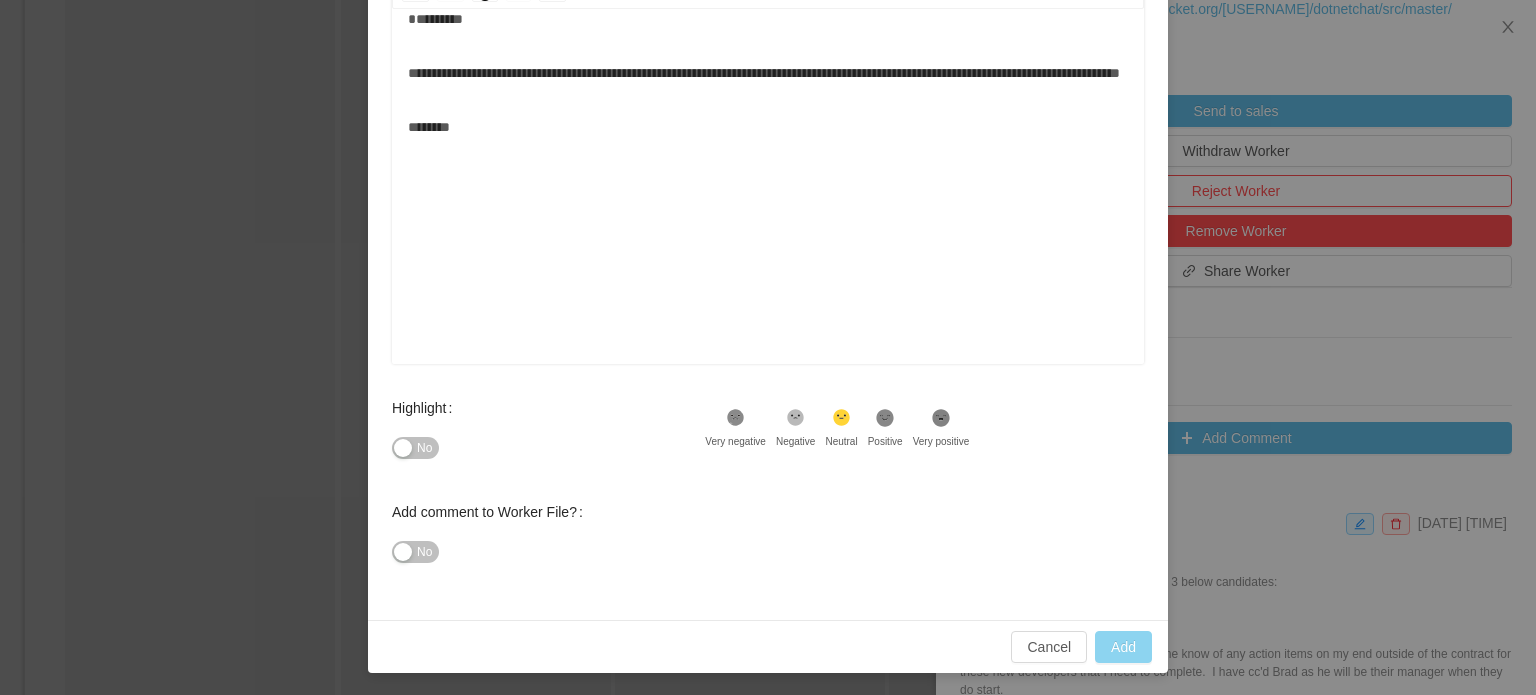 click on "Add" at bounding box center [1123, 647] 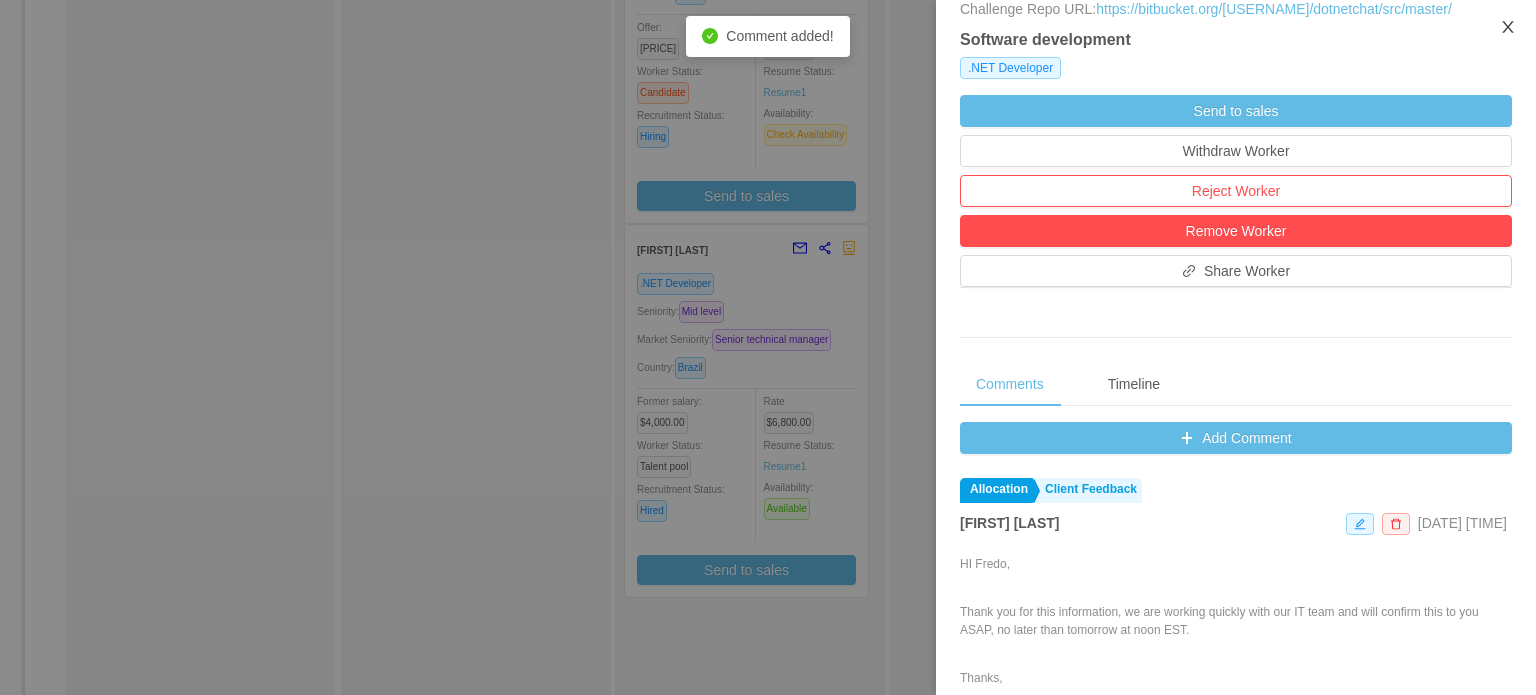 click 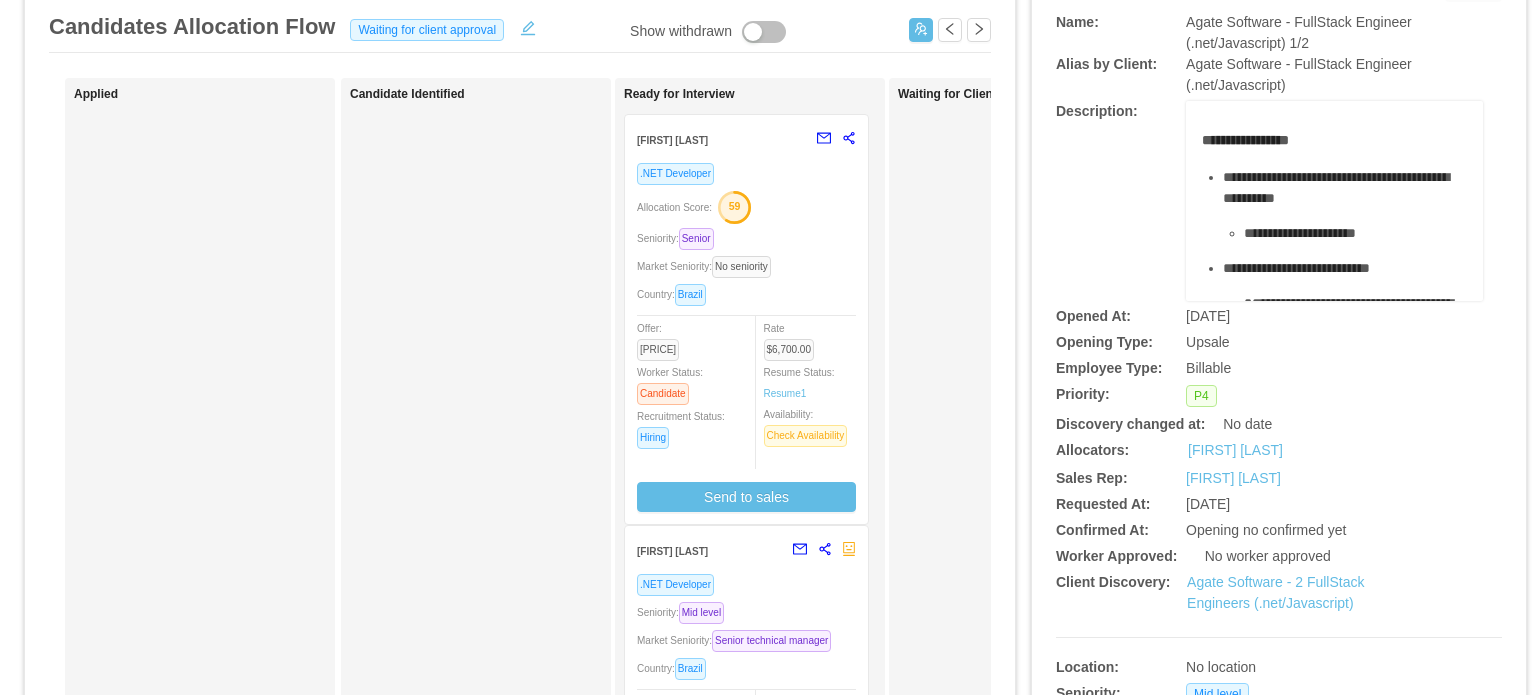 scroll, scrollTop: 124, scrollLeft: 0, axis: vertical 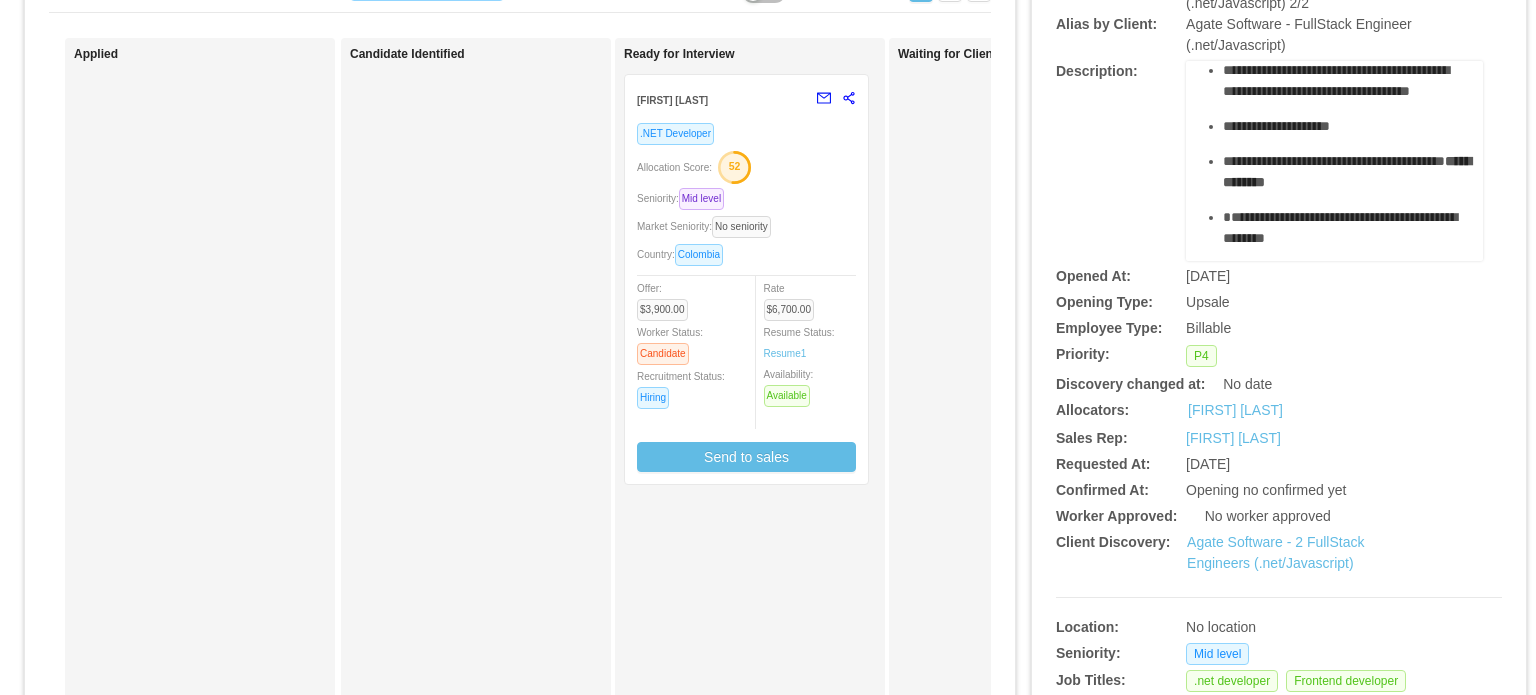 click on "Seniority:   Mid level" at bounding box center [746, 198] 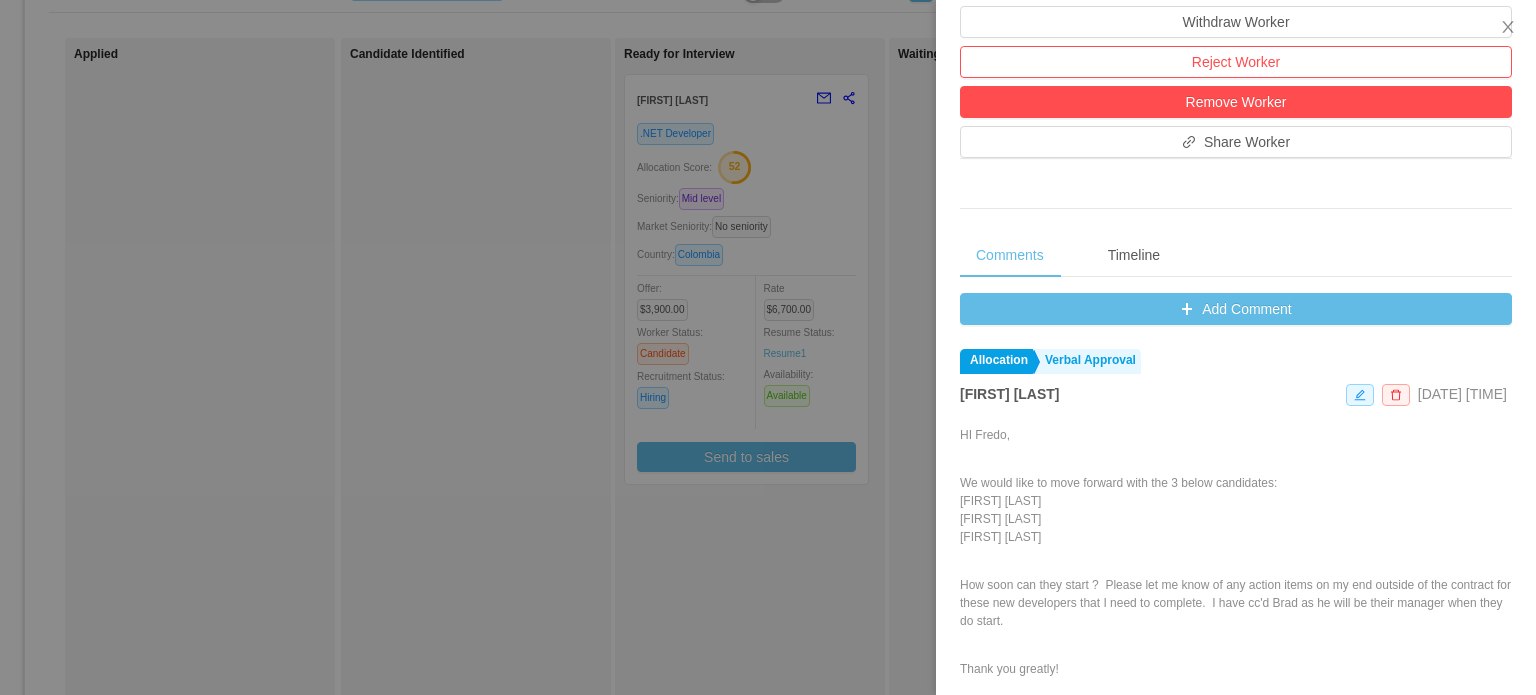 scroll, scrollTop: 700, scrollLeft: 0, axis: vertical 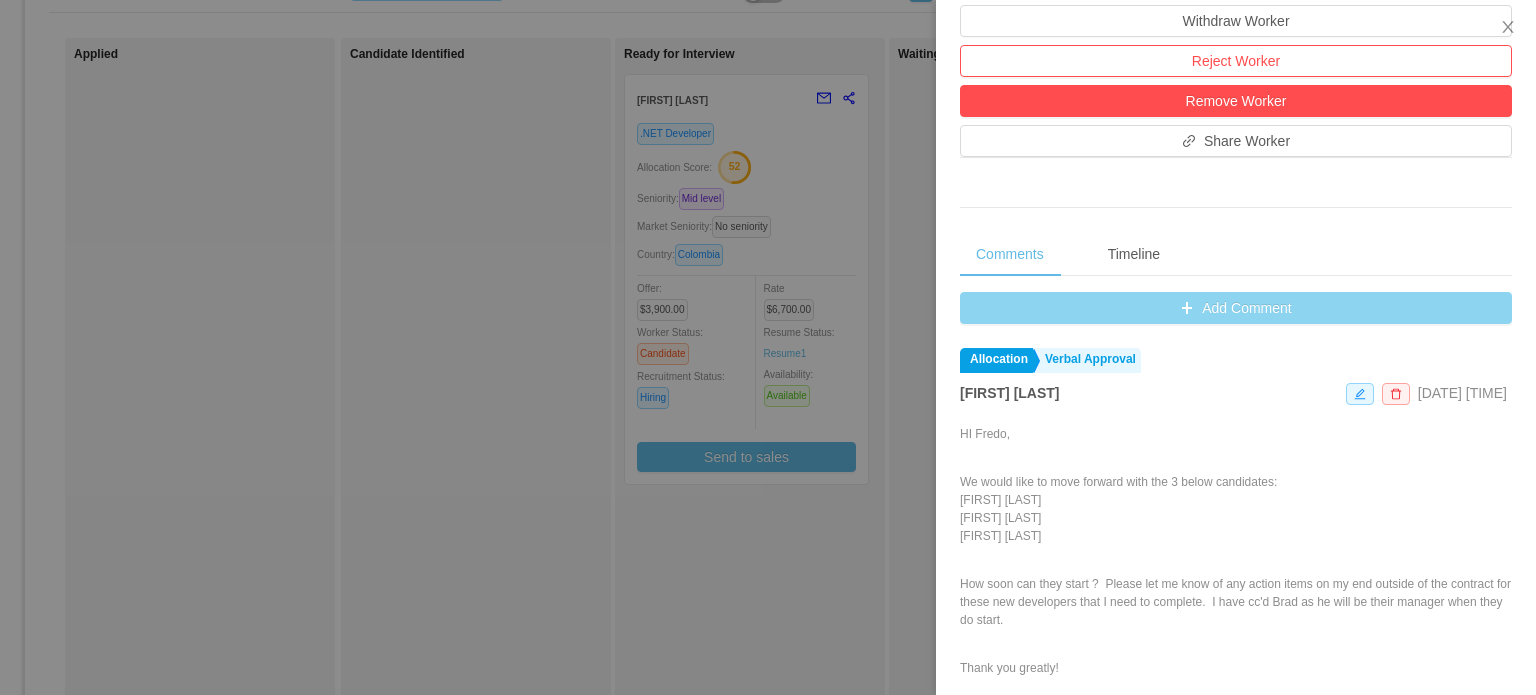 click on "Add Comment" at bounding box center (1236, 308) 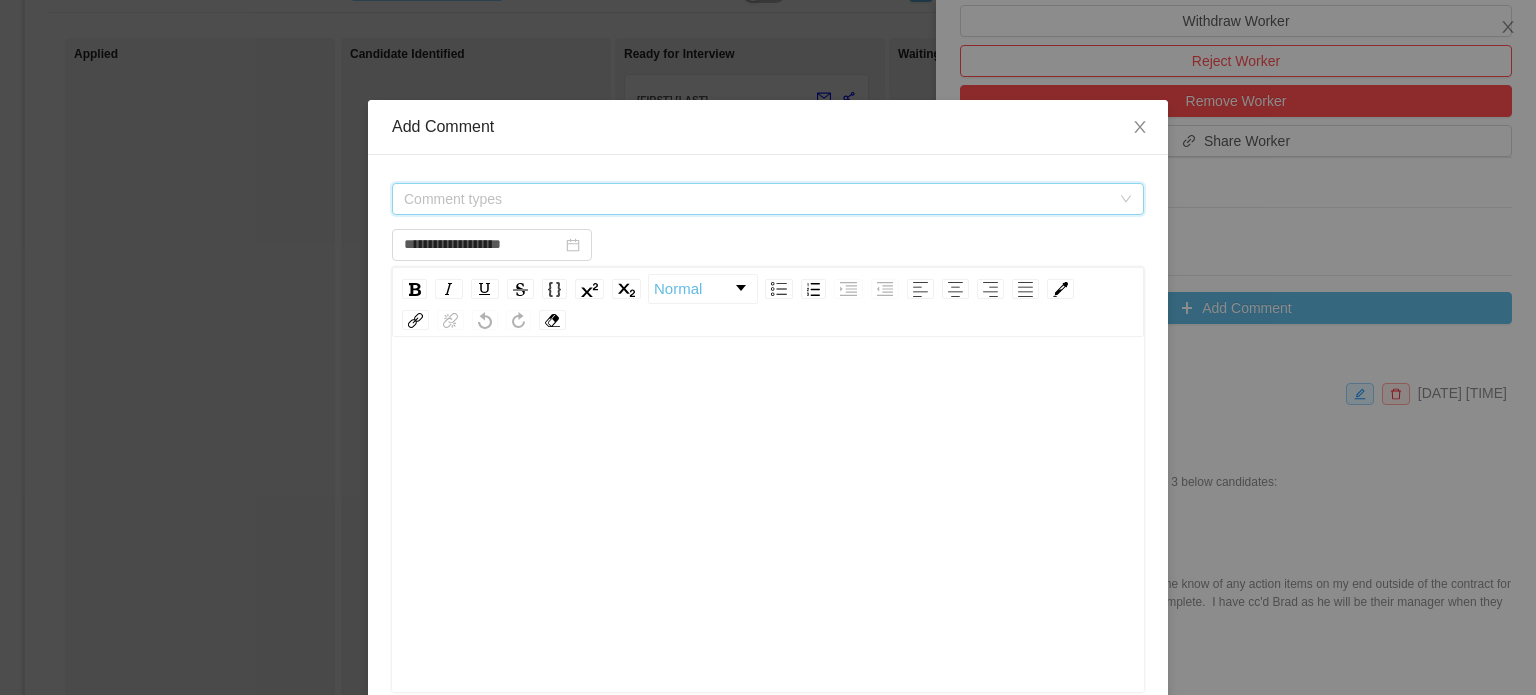 click on "Comment types" at bounding box center [757, 199] 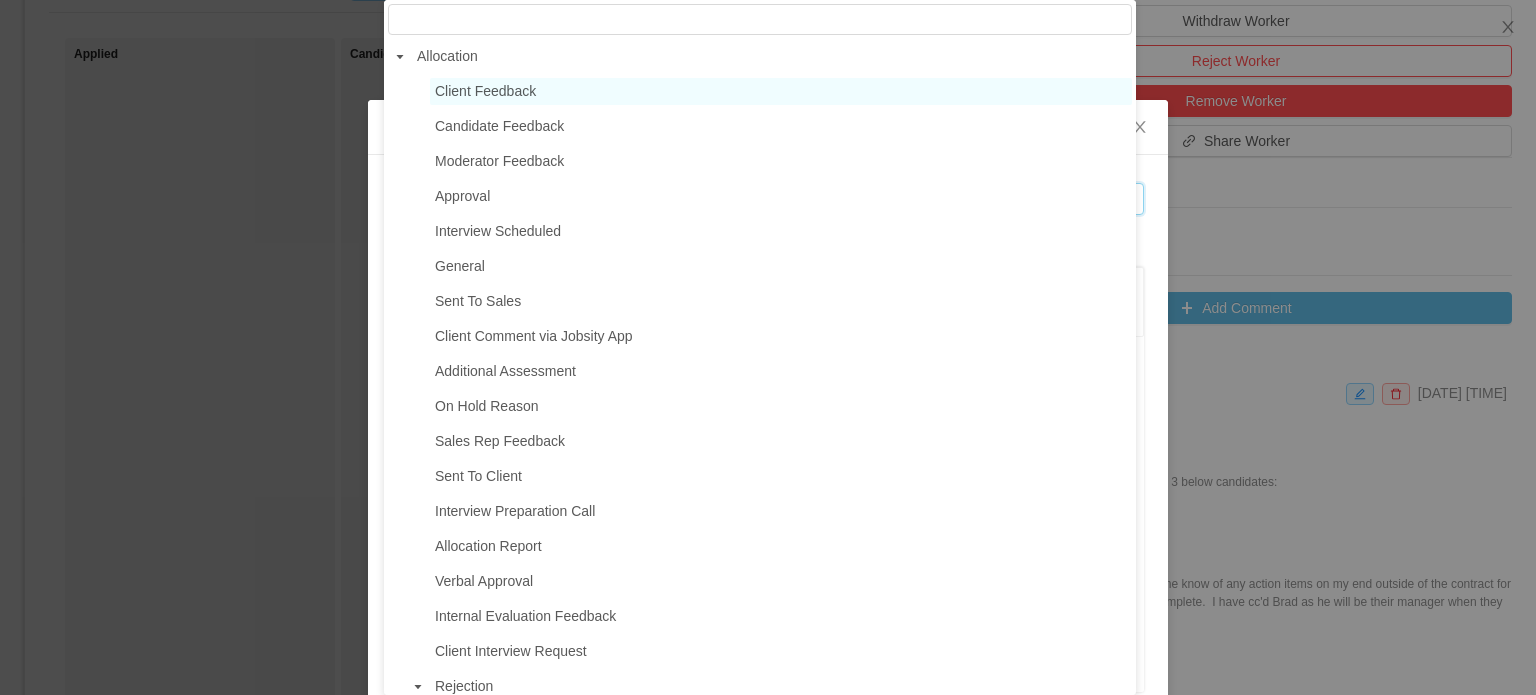 click on "Client Feedback" at bounding box center [485, 91] 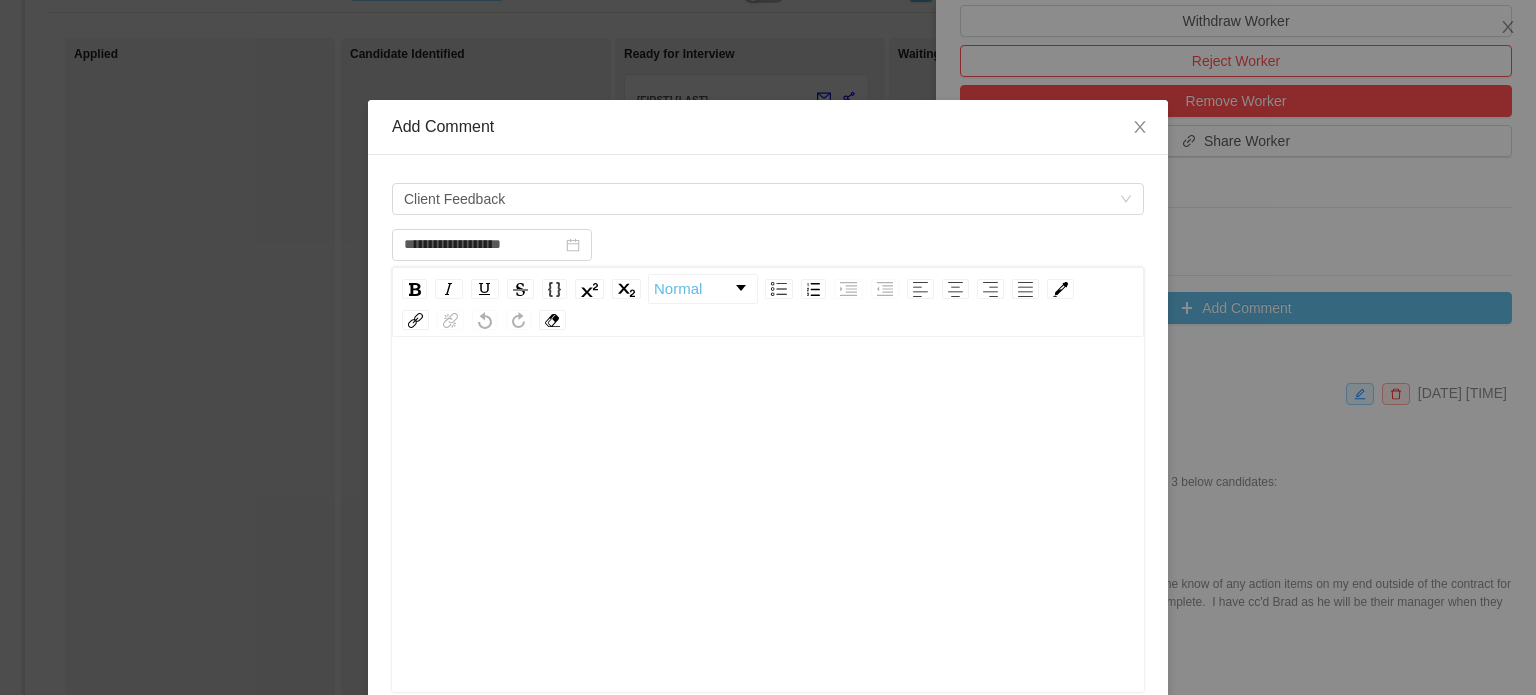 click at bounding box center [768, 391] 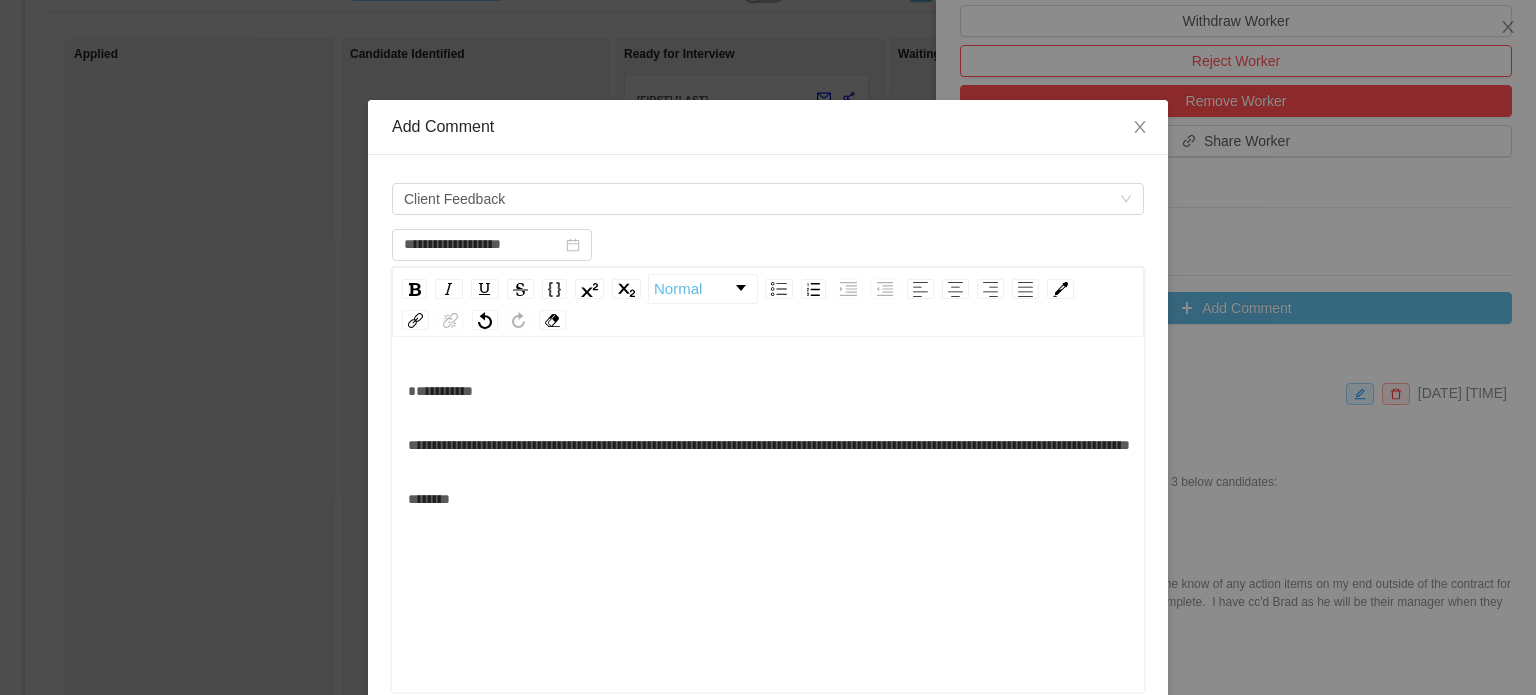 click on "*********" at bounding box center (768, 391) 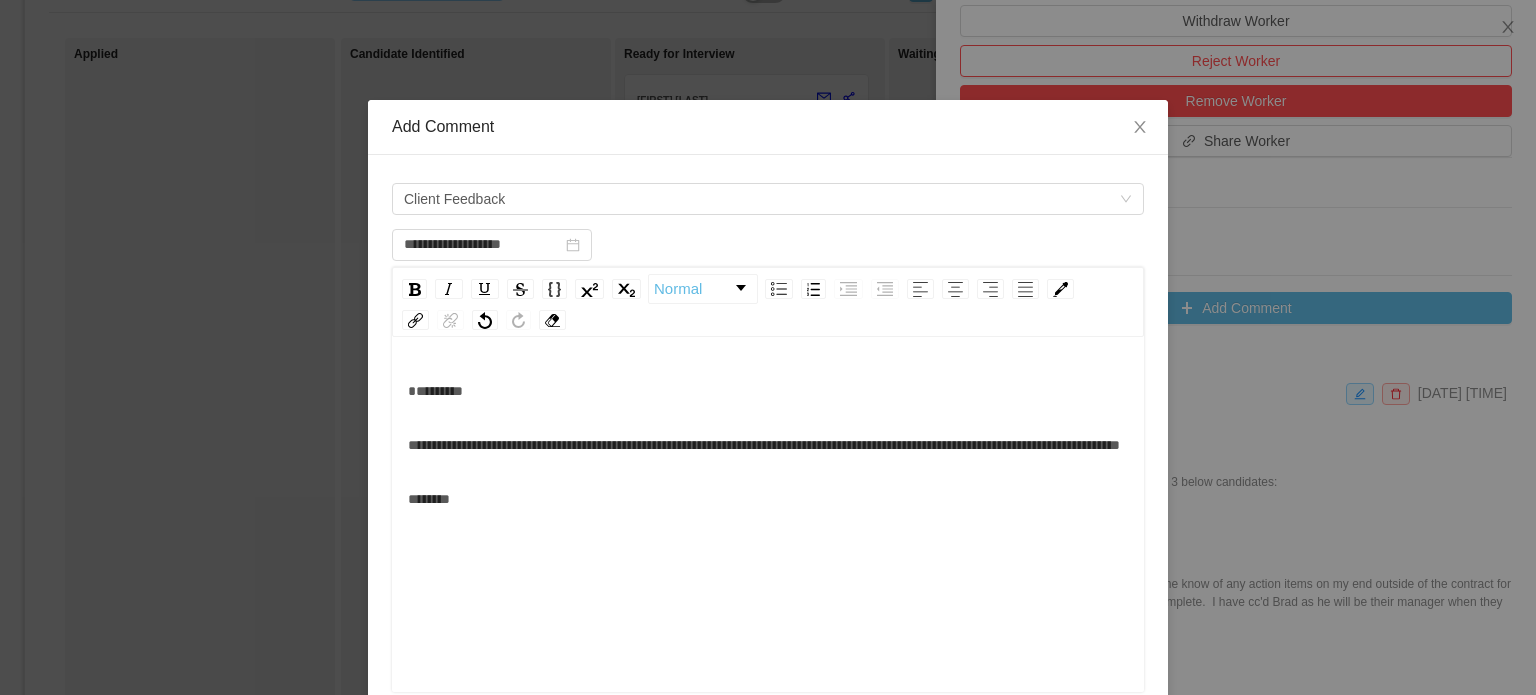 scroll, scrollTop: 44, scrollLeft: 0, axis: vertical 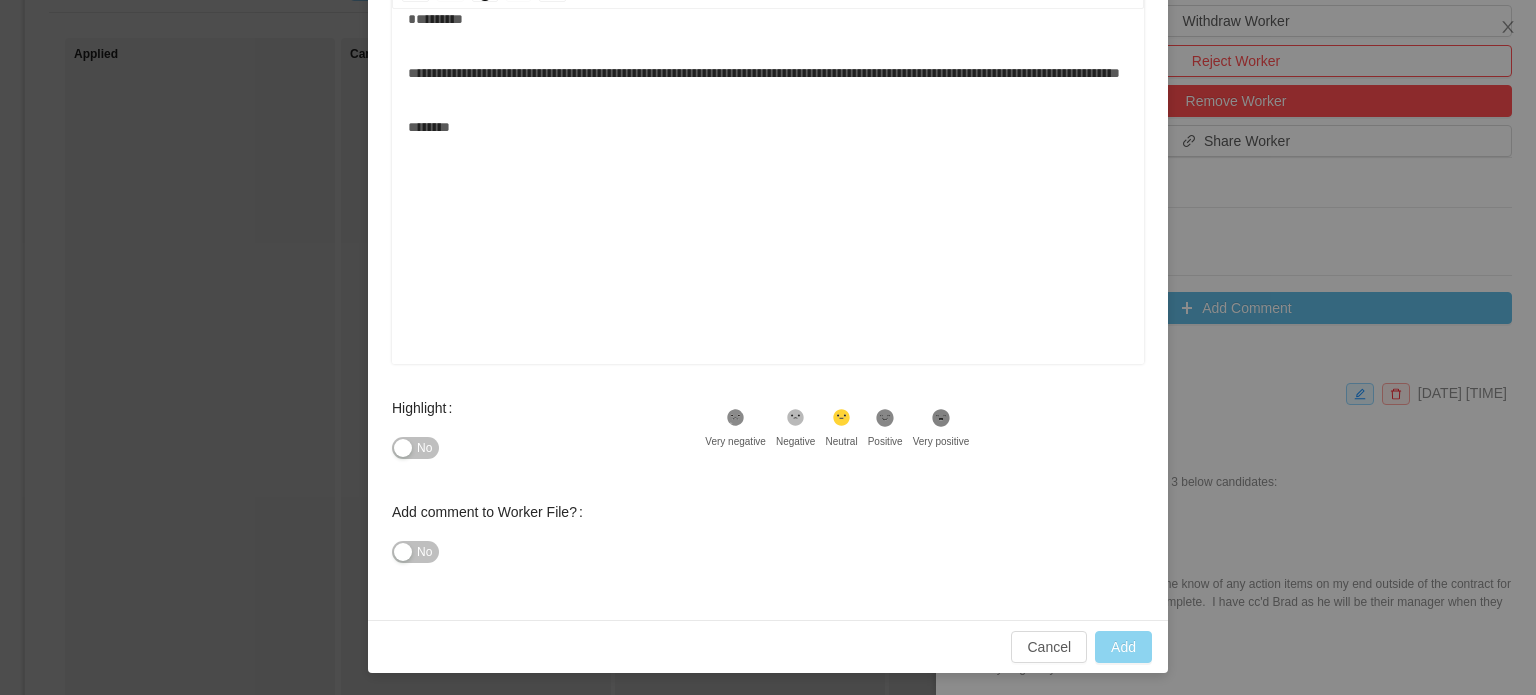 type on "**********" 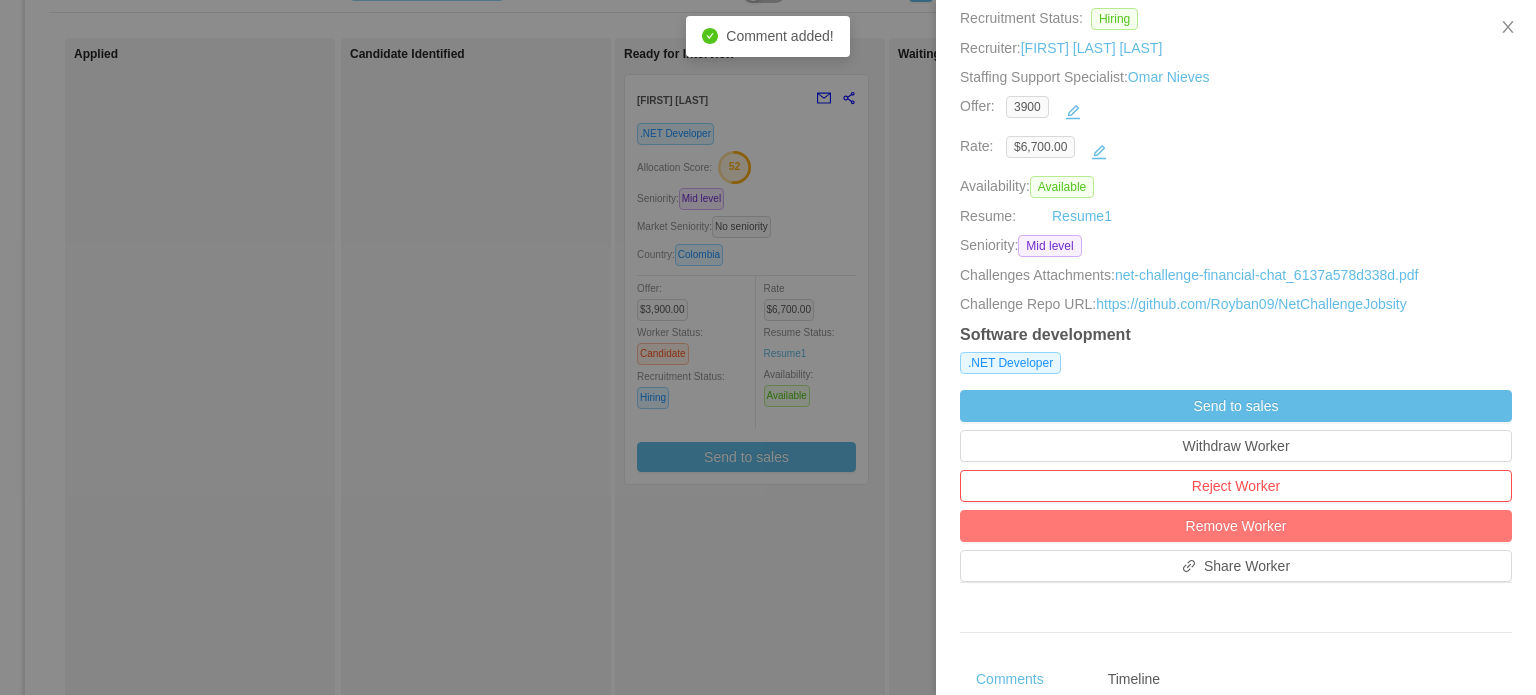 scroll, scrollTop: 264, scrollLeft: 0, axis: vertical 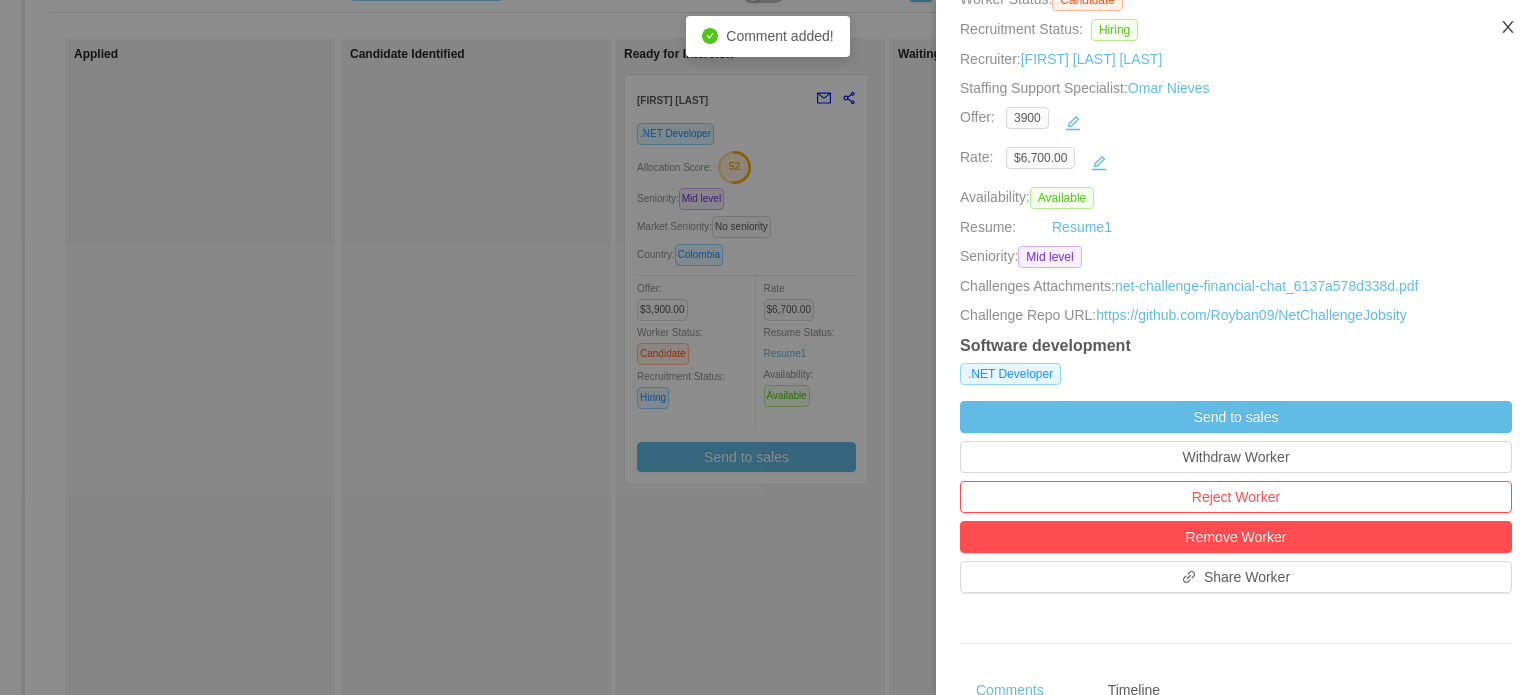 click 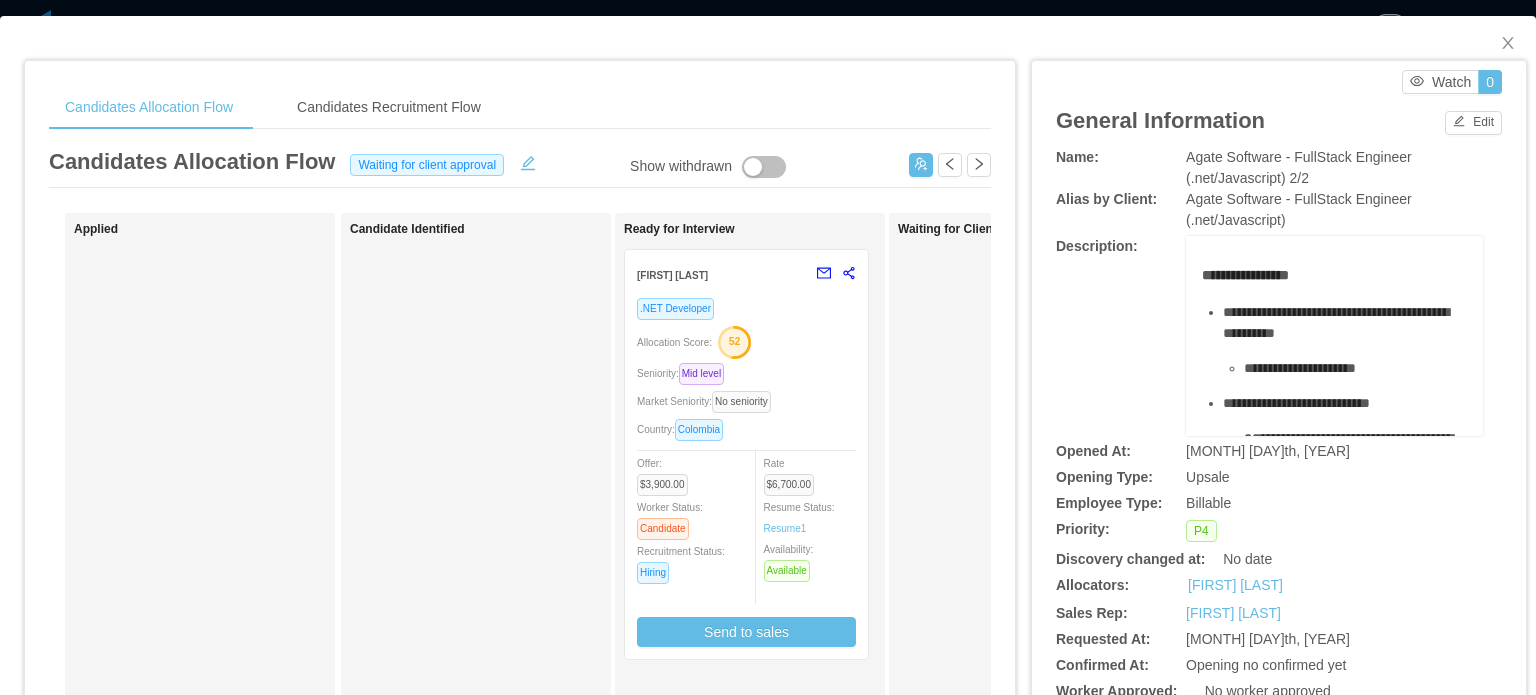 scroll, scrollTop: 0, scrollLeft: 0, axis: both 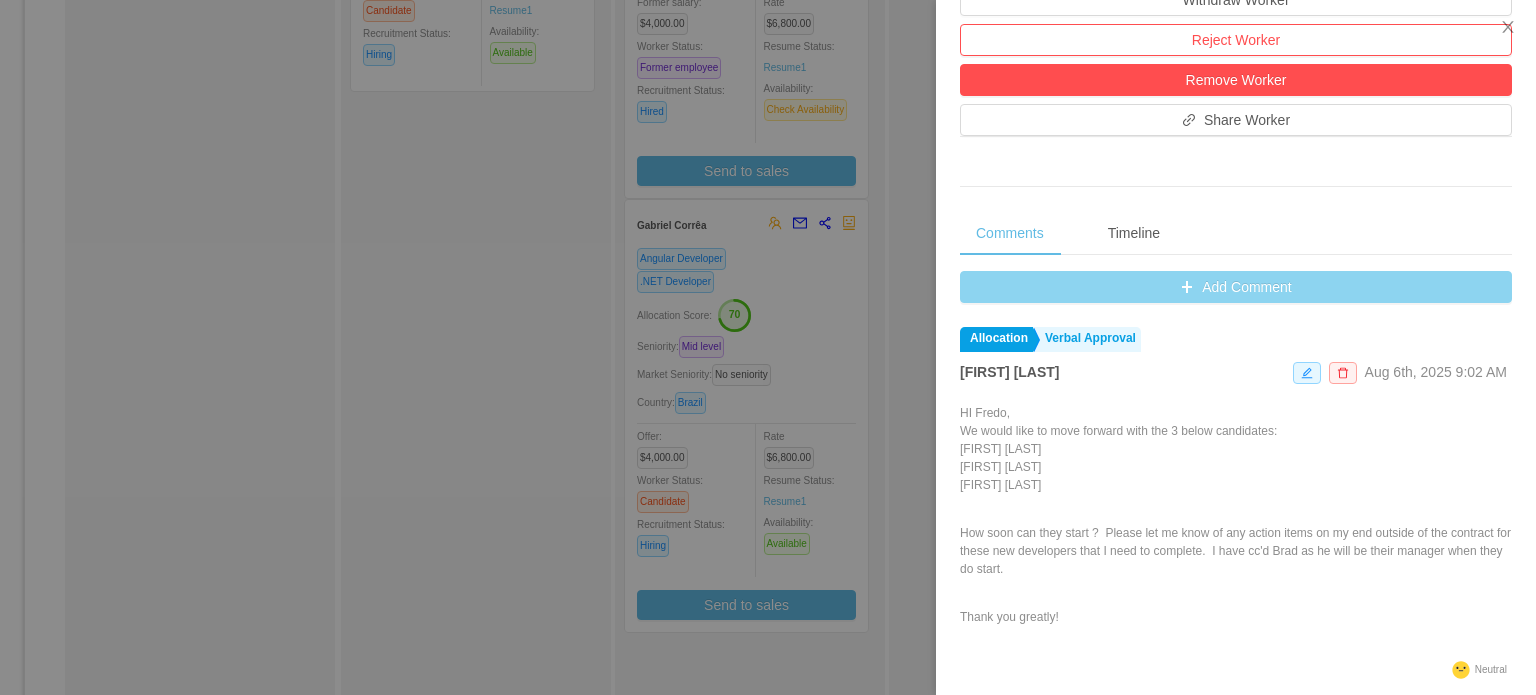 click on "Add Comment" at bounding box center (1236, 287) 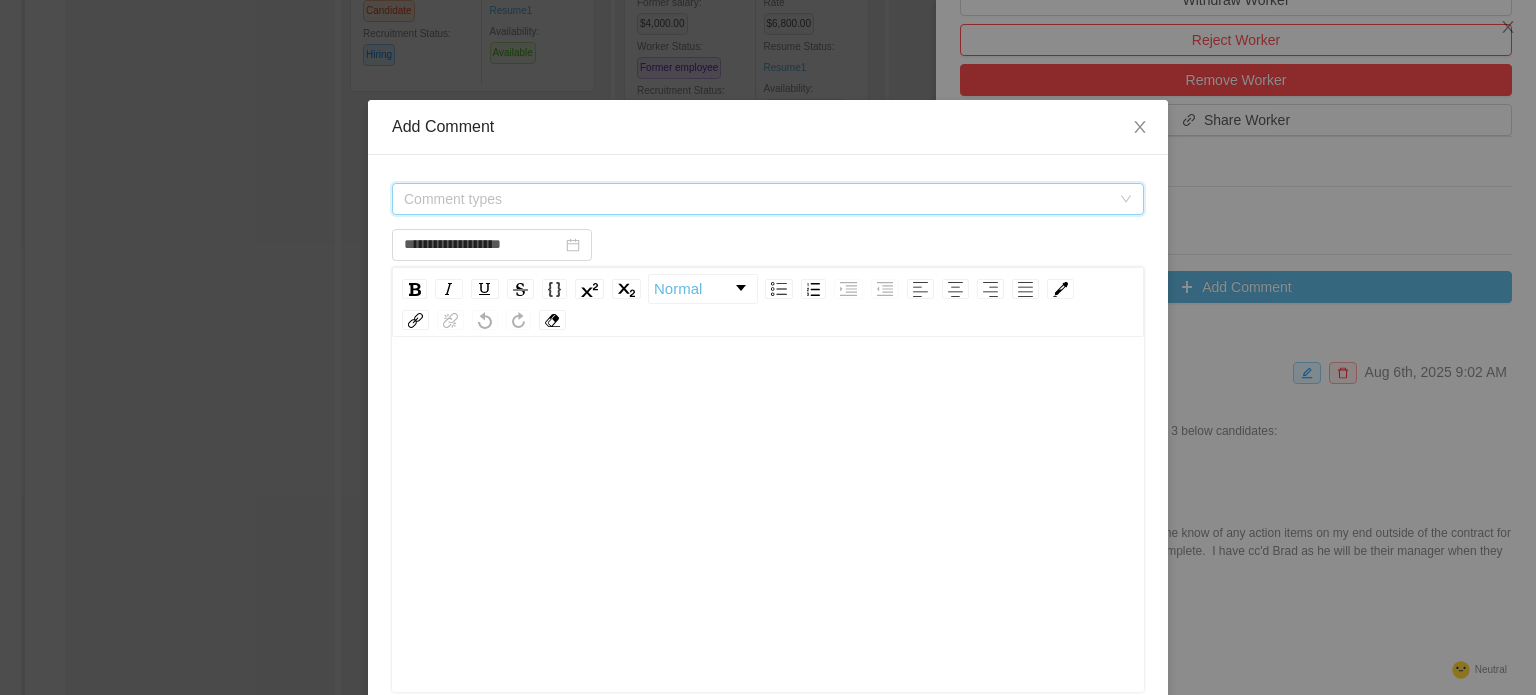 click on "Comment types" at bounding box center (757, 199) 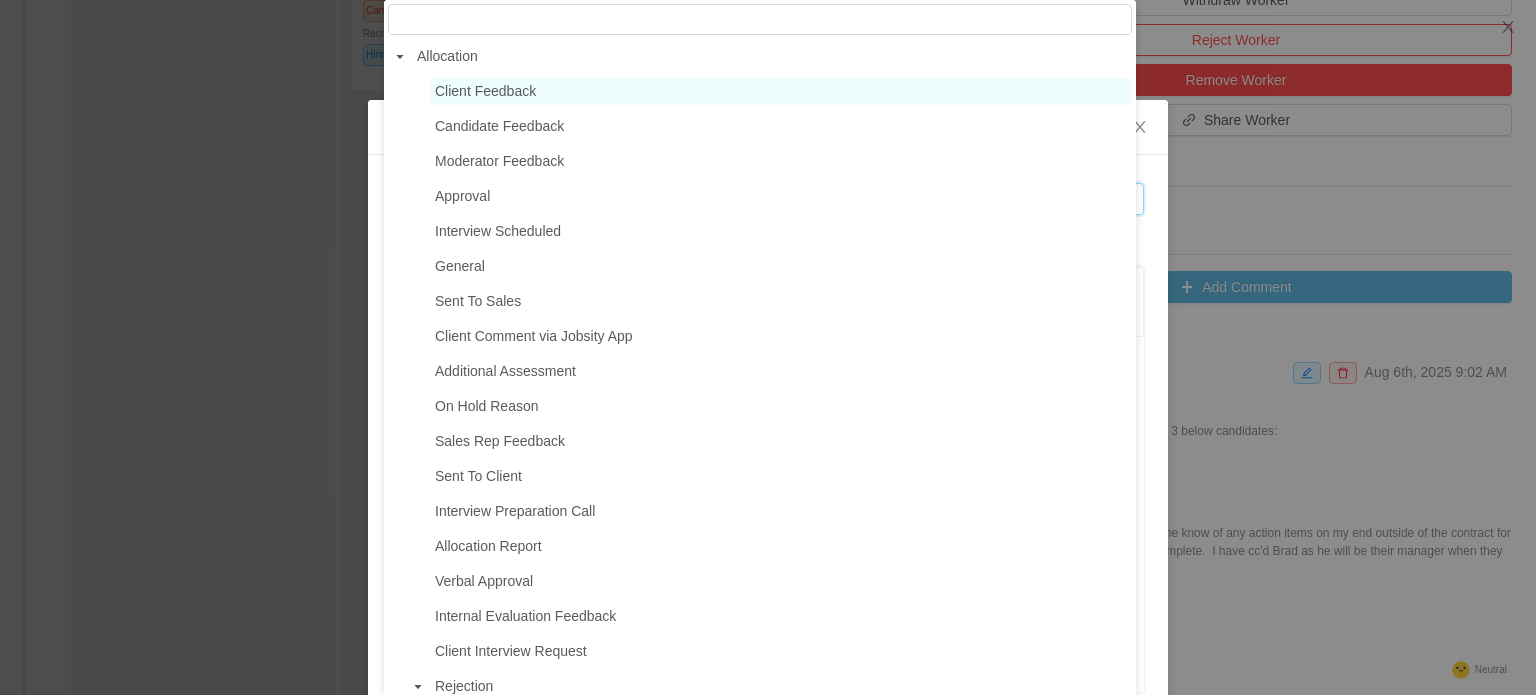 click on "Client Feedback" at bounding box center (485, 91) 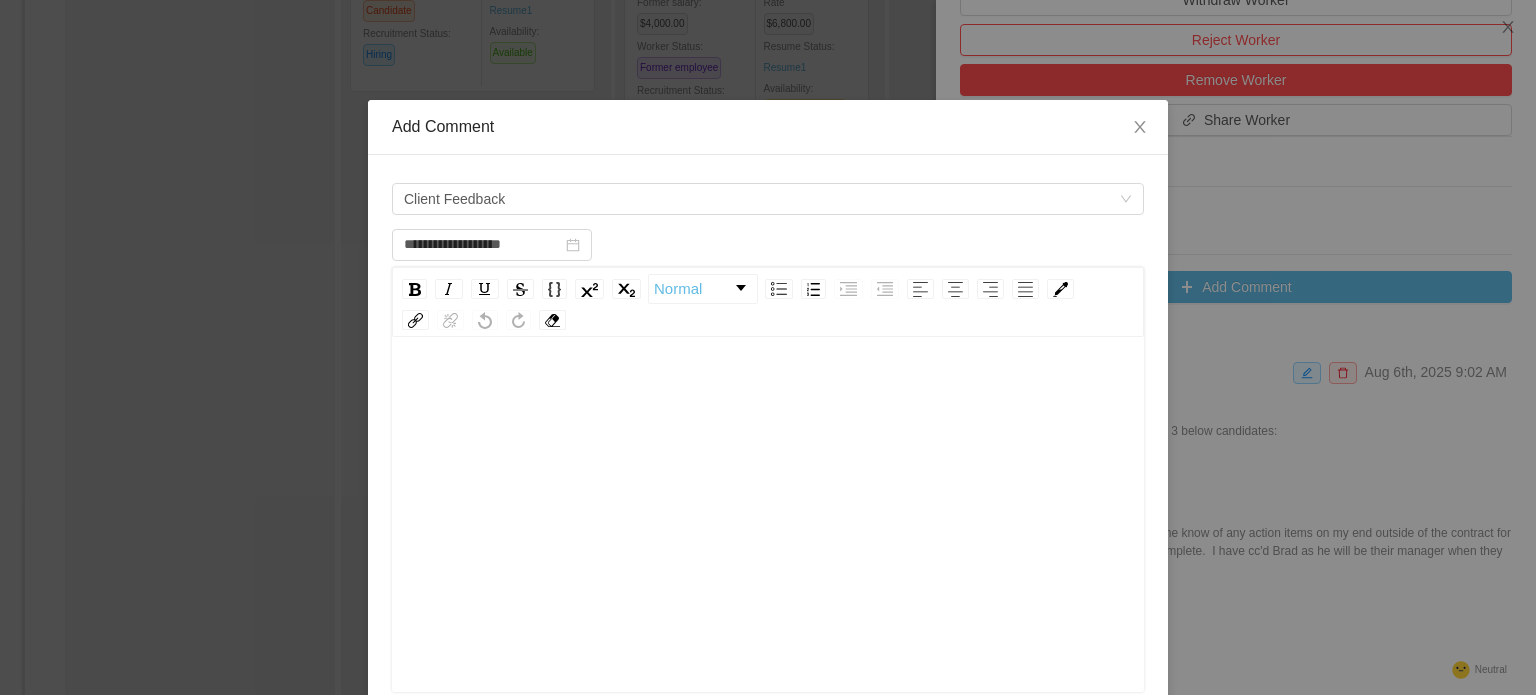 click at bounding box center [768, 391] 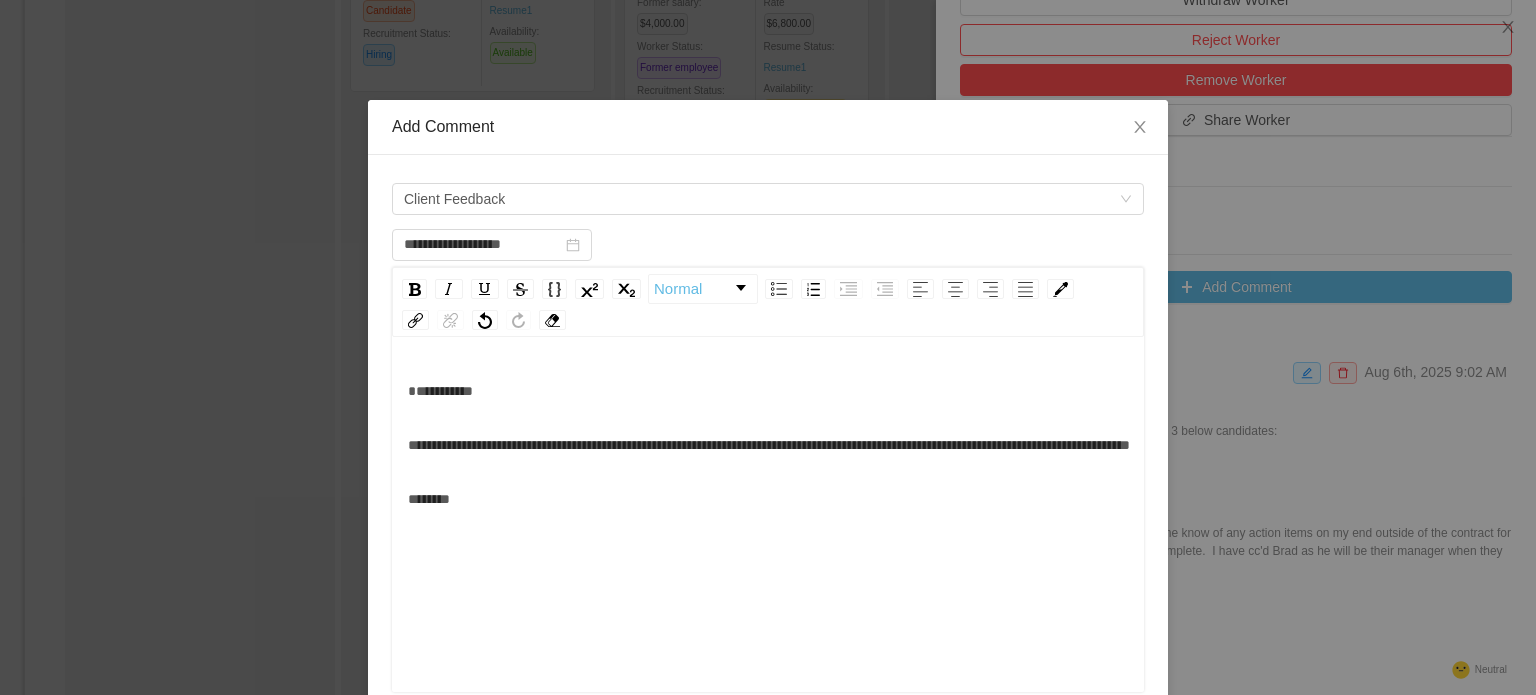 click on "*********" at bounding box center [768, 391] 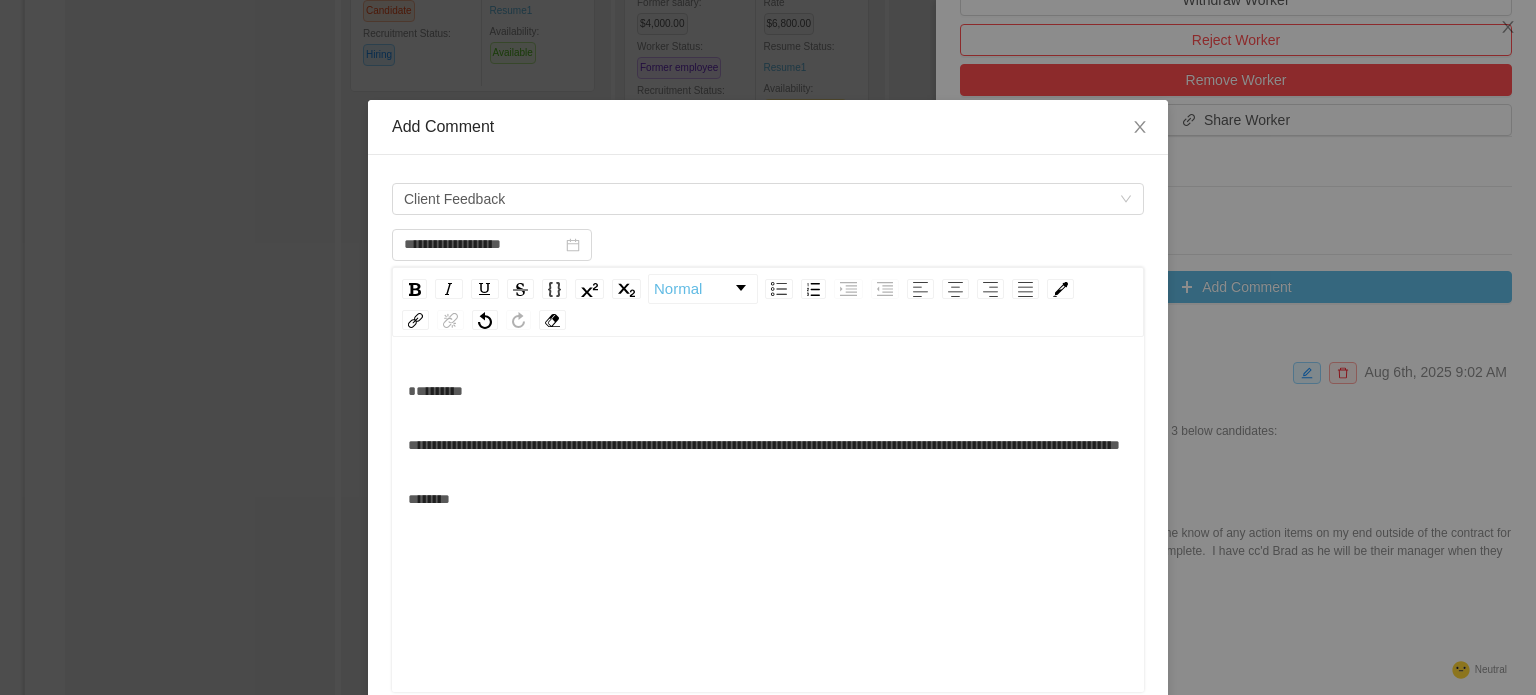scroll, scrollTop: 44, scrollLeft: 0, axis: vertical 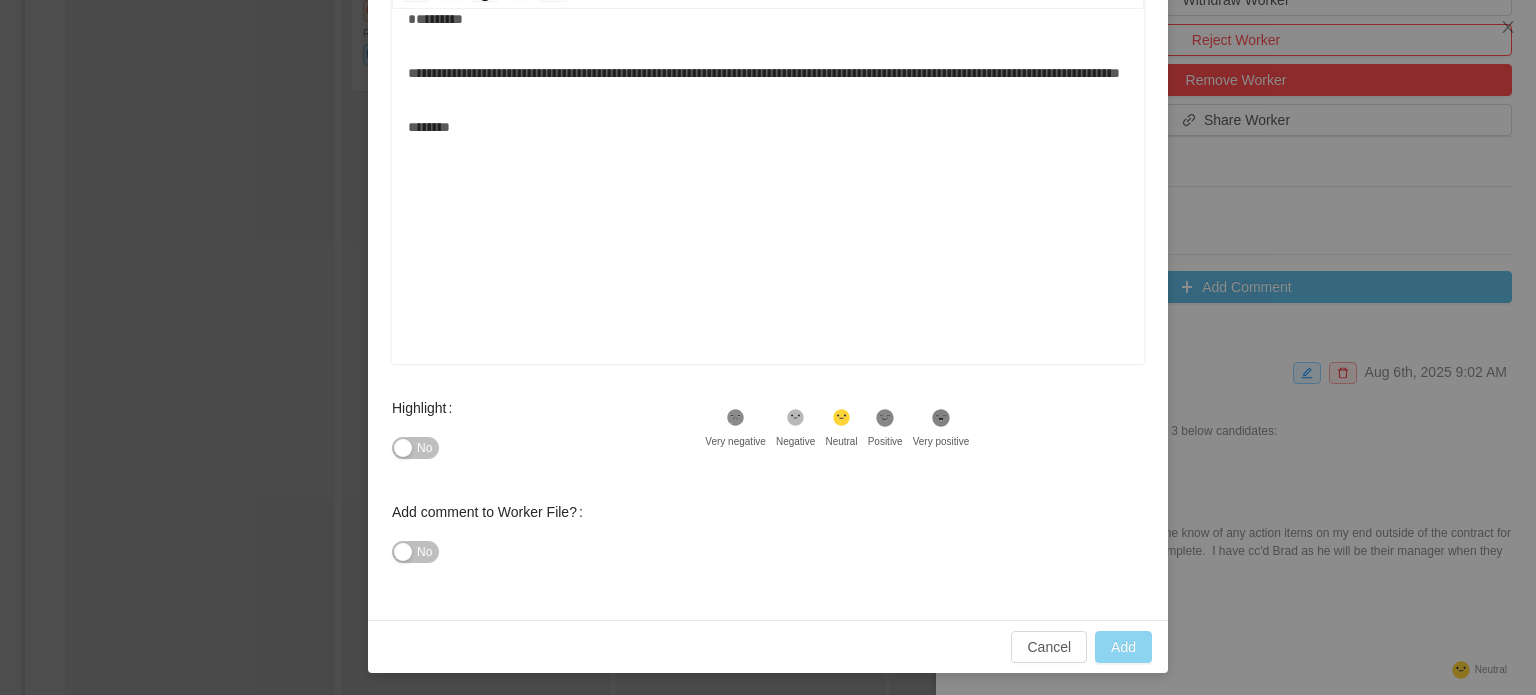 type on "**********" 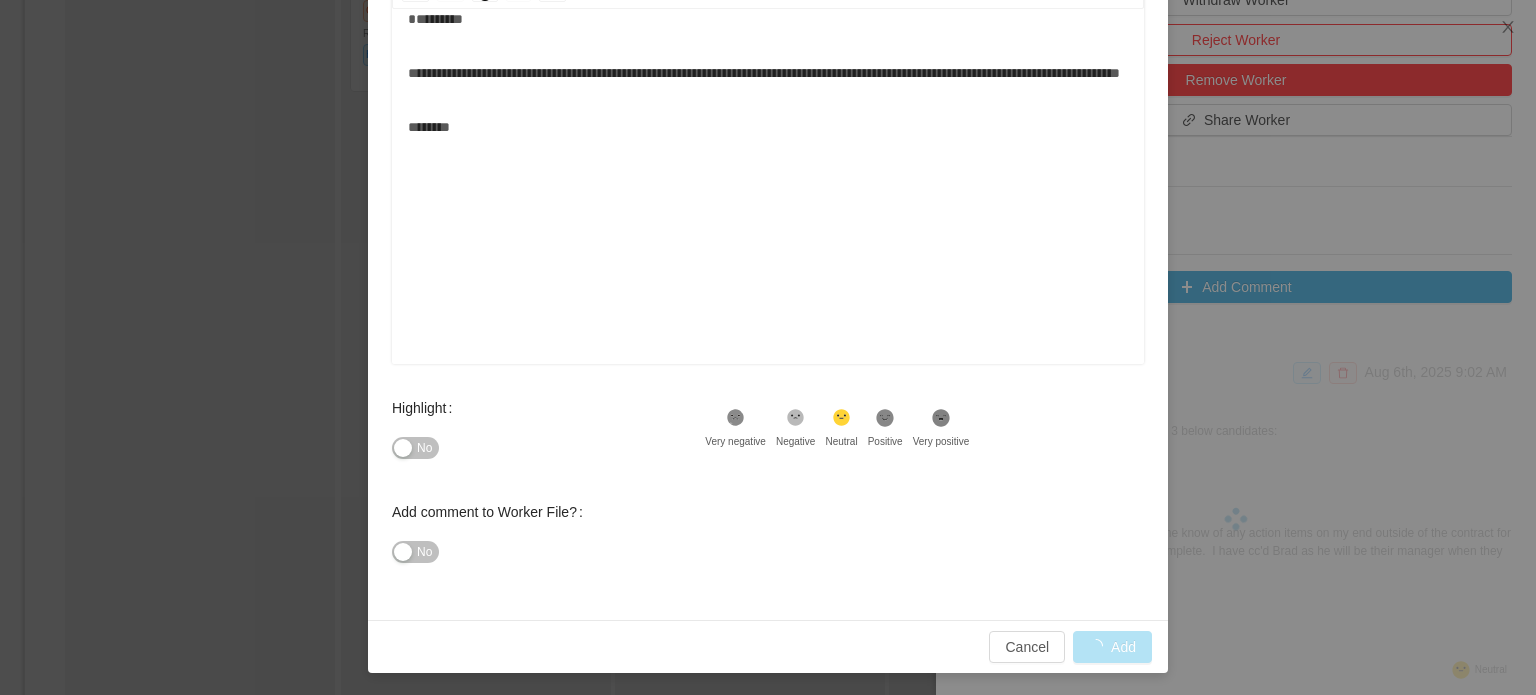 scroll, scrollTop: 0, scrollLeft: 0, axis: both 